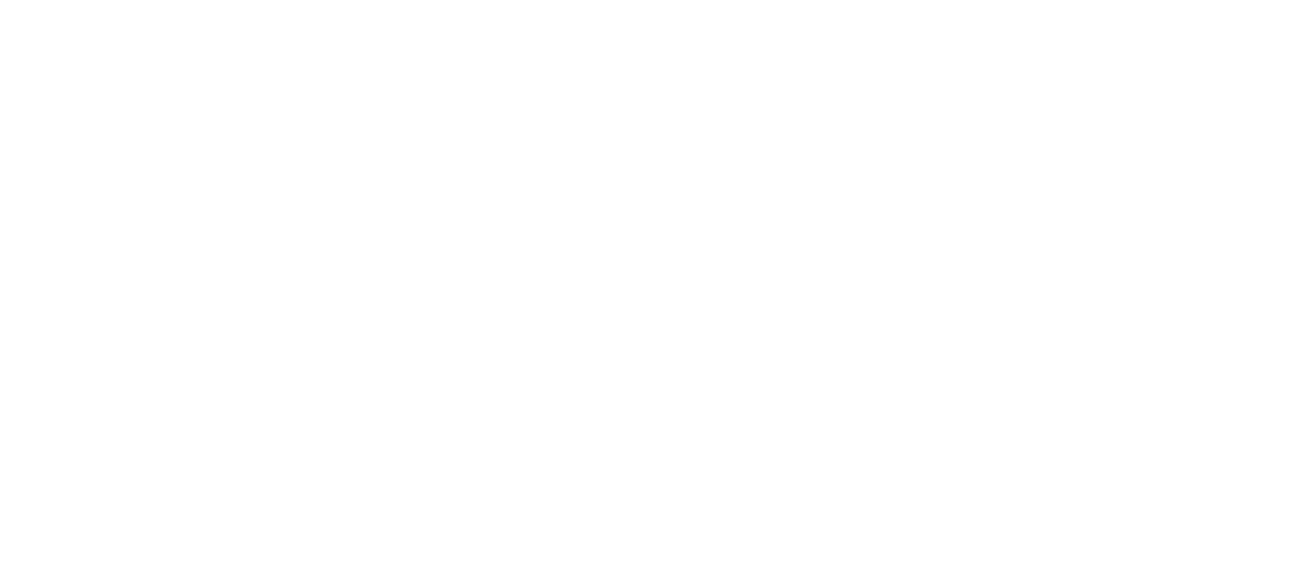 scroll, scrollTop: 0, scrollLeft: 0, axis: both 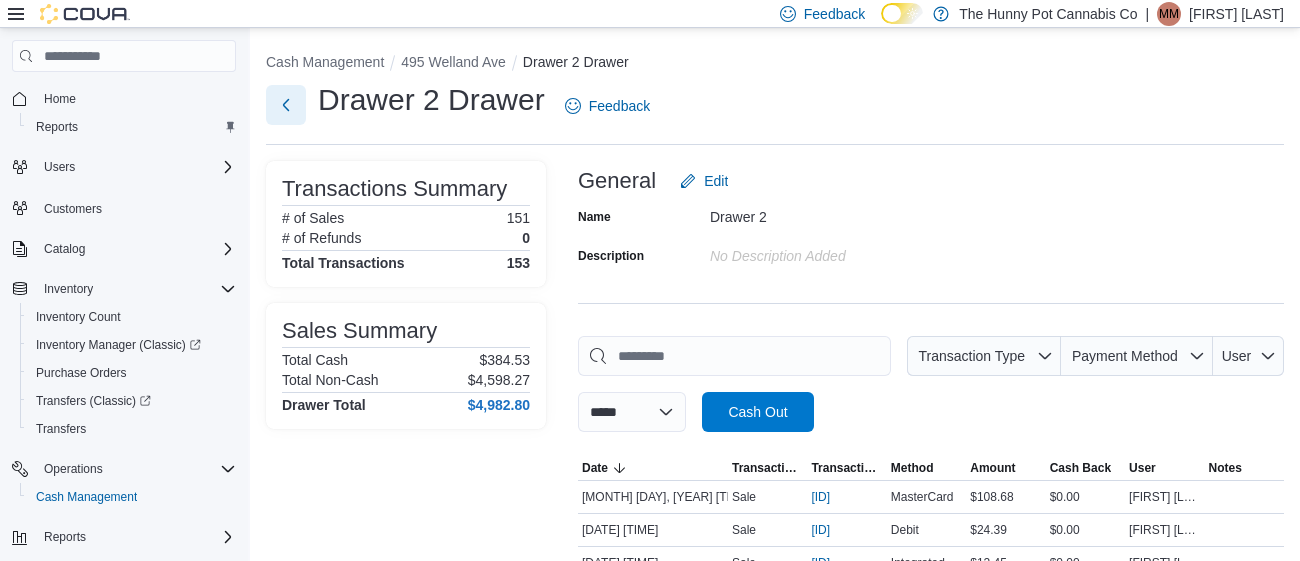 click at bounding box center [286, 105] 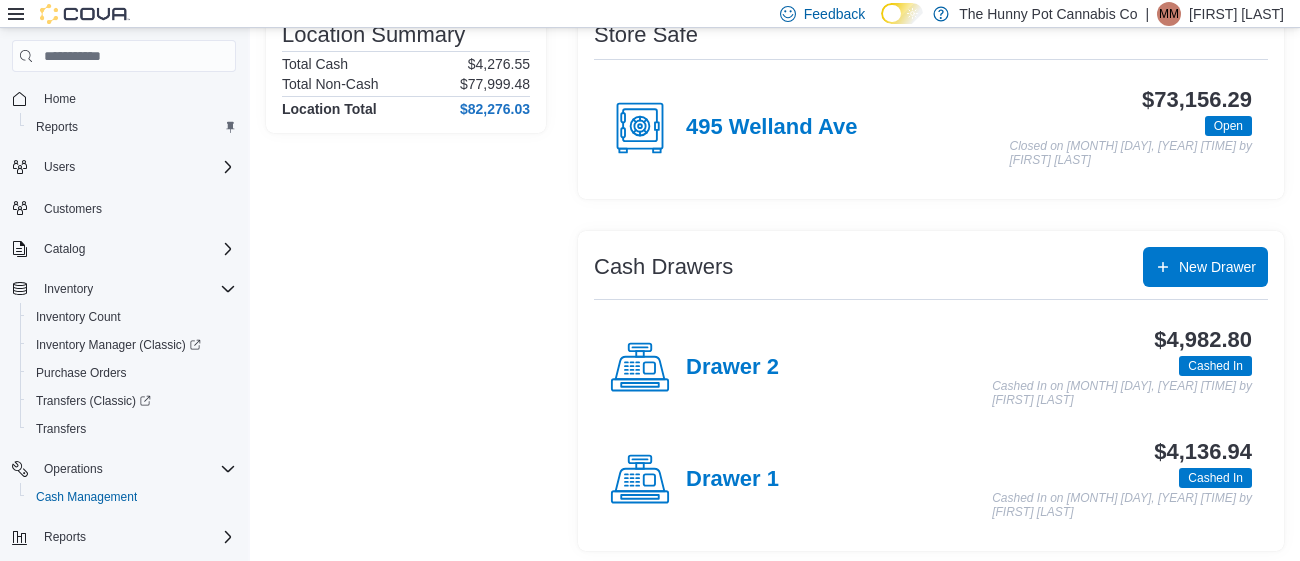 scroll, scrollTop: 191, scrollLeft: 0, axis: vertical 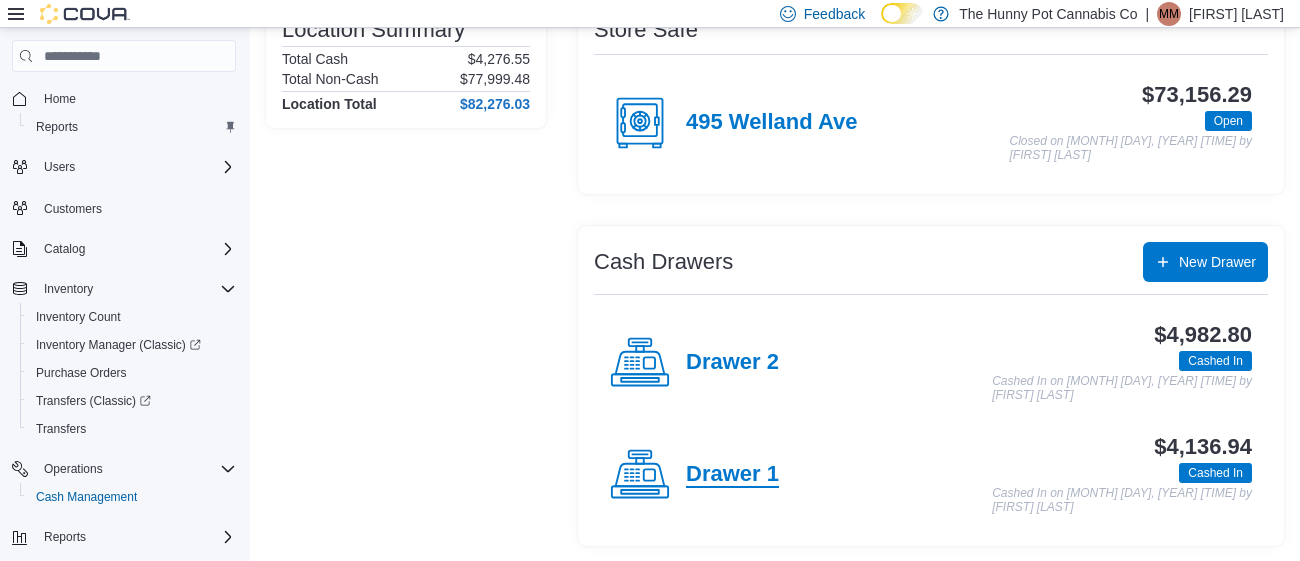 click on "Drawer 1" at bounding box center [732, 475] 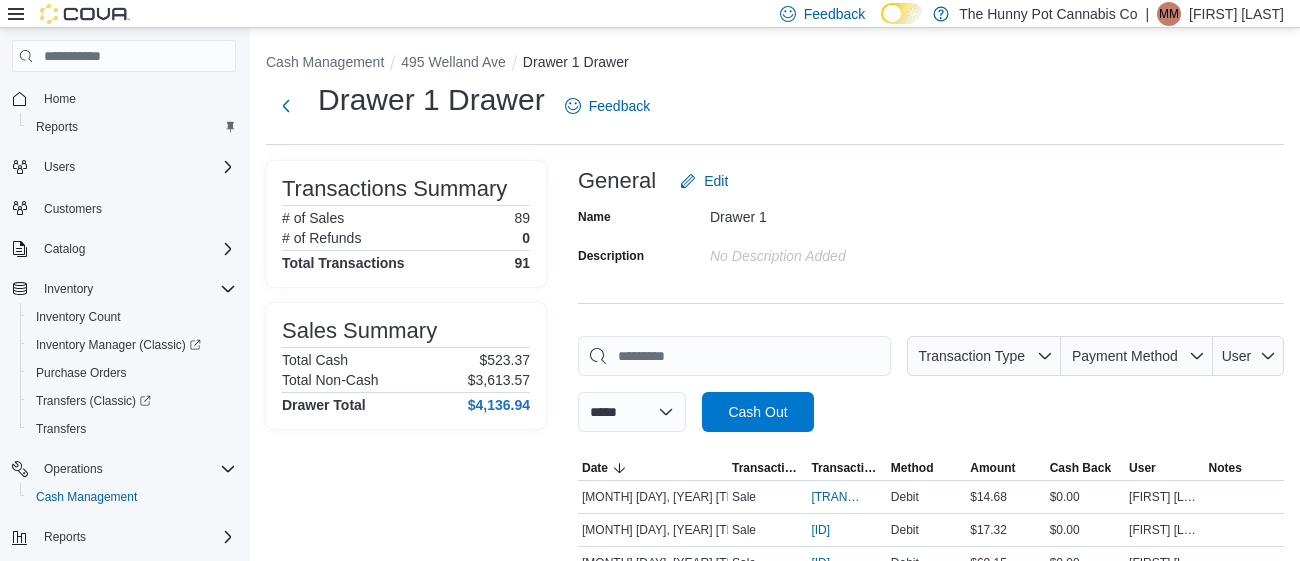 scroll, scrollTop: 1670, scrollLeft: 0, axis: vertical 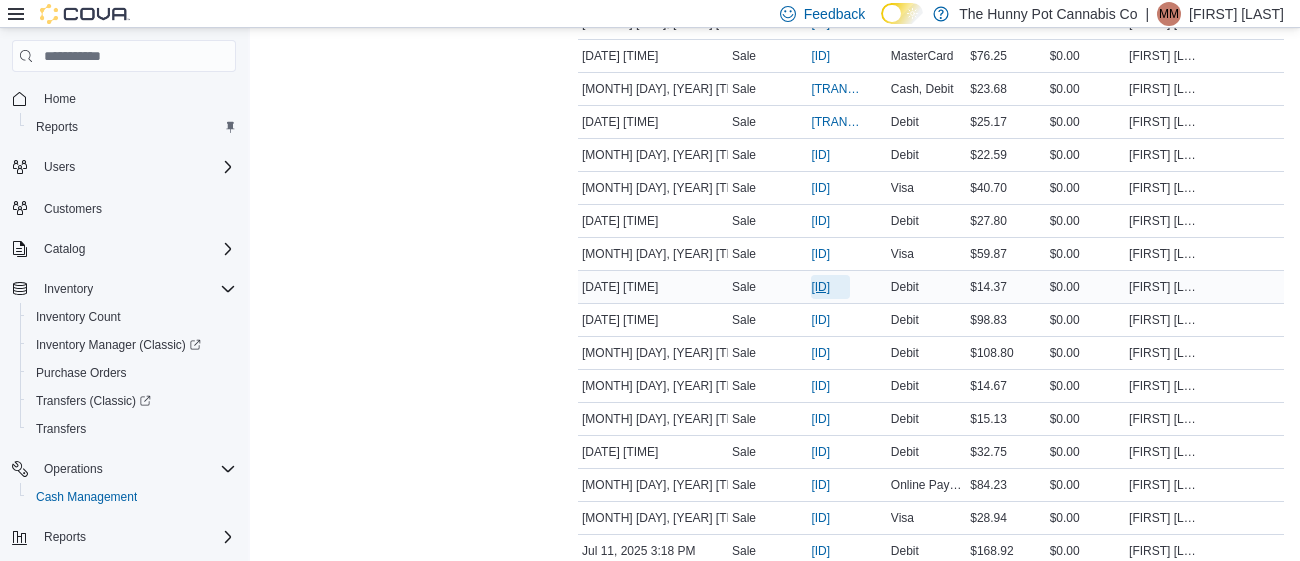 click on "[ID]" at bounding box center [820, 287] 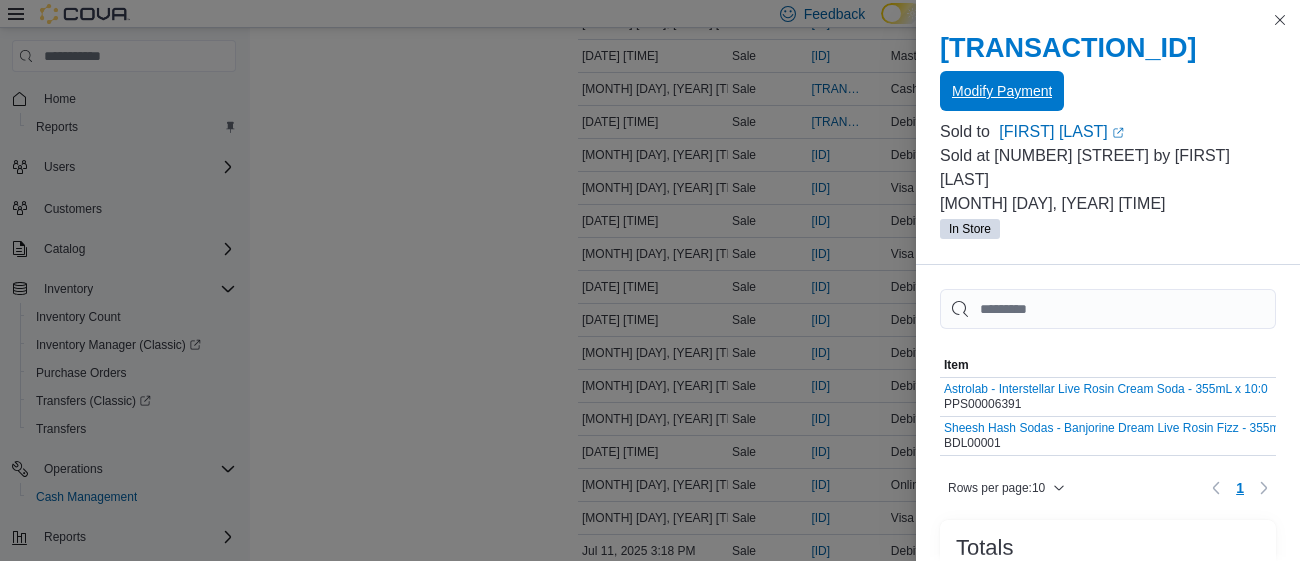 click on "Modify Payment" at bounding box center [1002, 91] 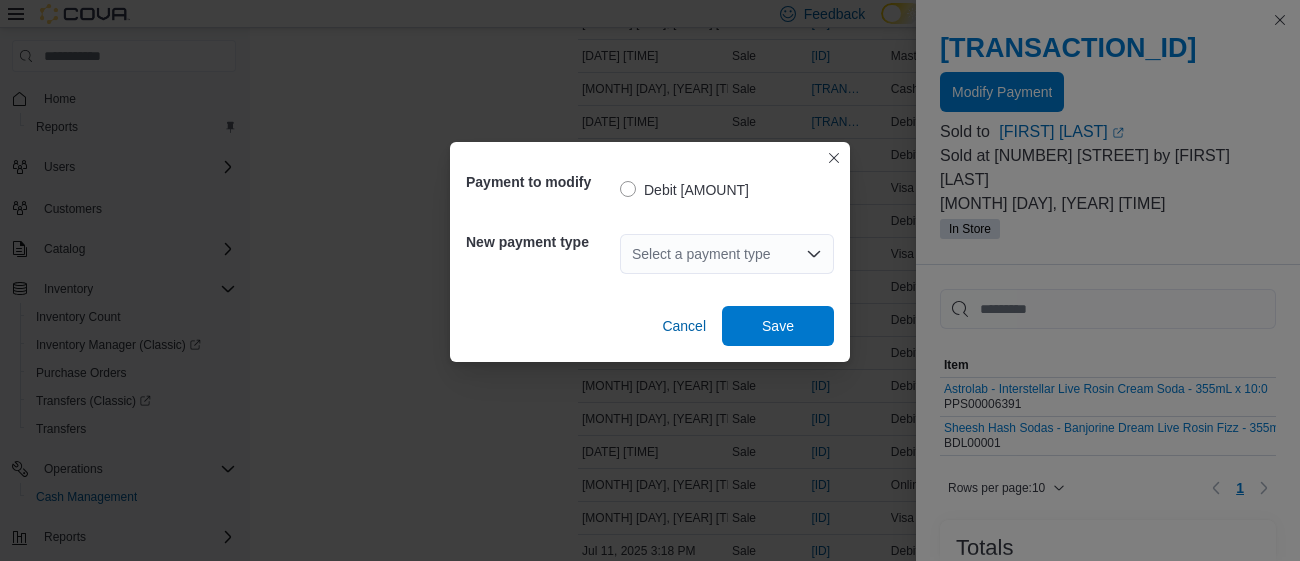click on "Select a payment type" at bounding box center [727, 254] 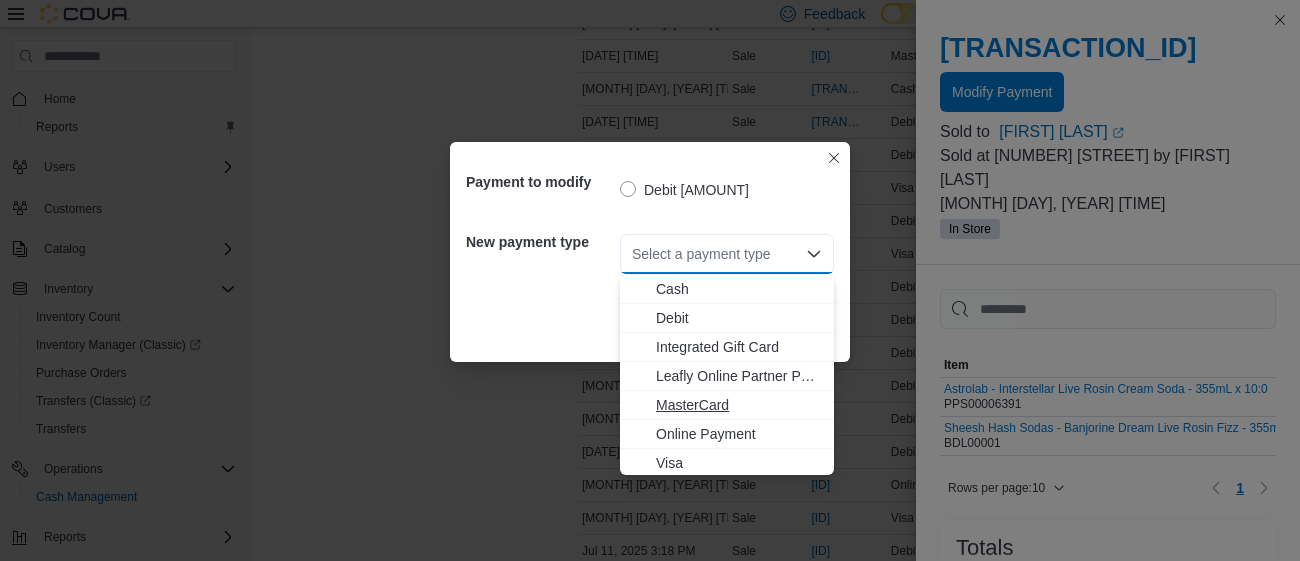 click on "MasterCard" at bounding box center [739, 405] 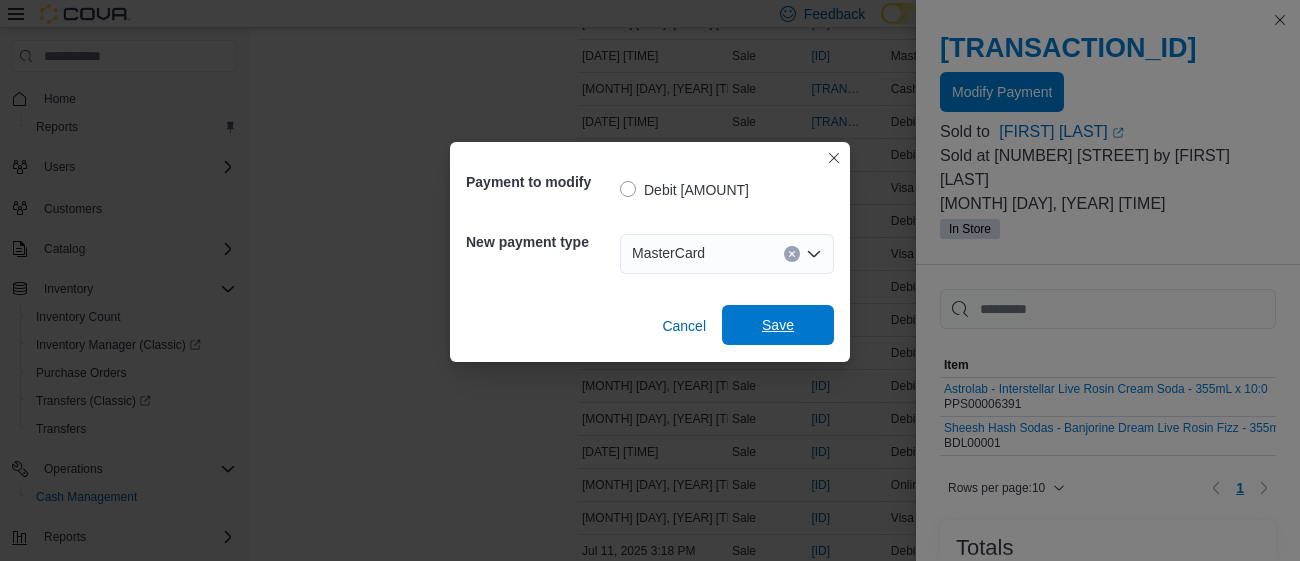 click on "Save" at bounding box center [778, 325] 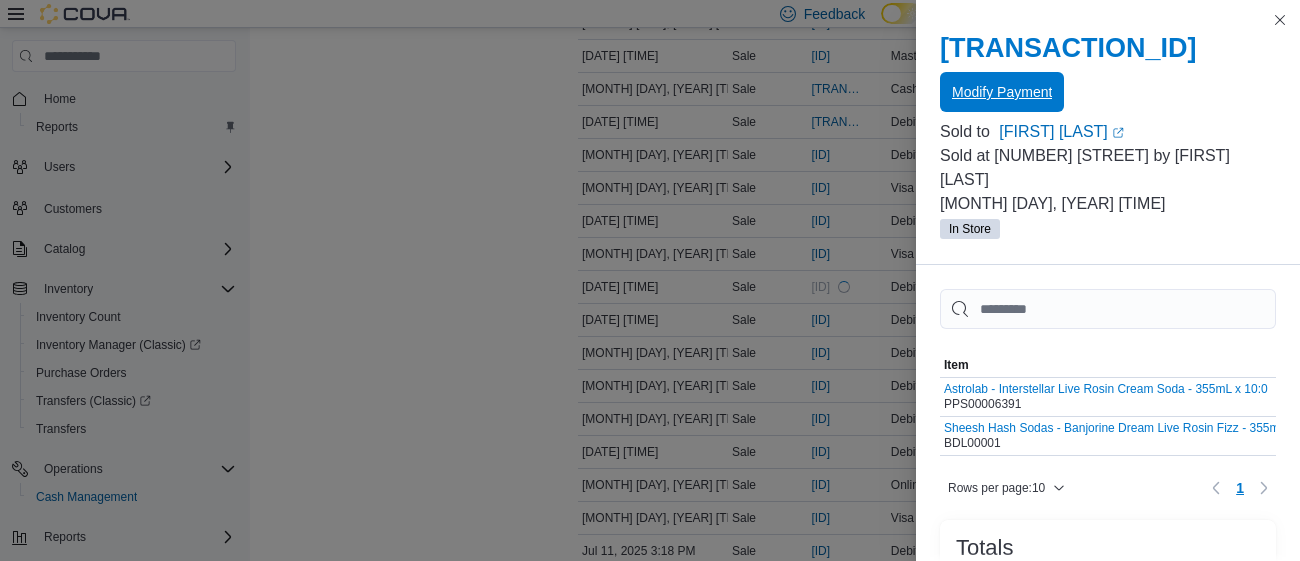 scroll, scrollTop: 0, scrollLeft: 0, axis: both 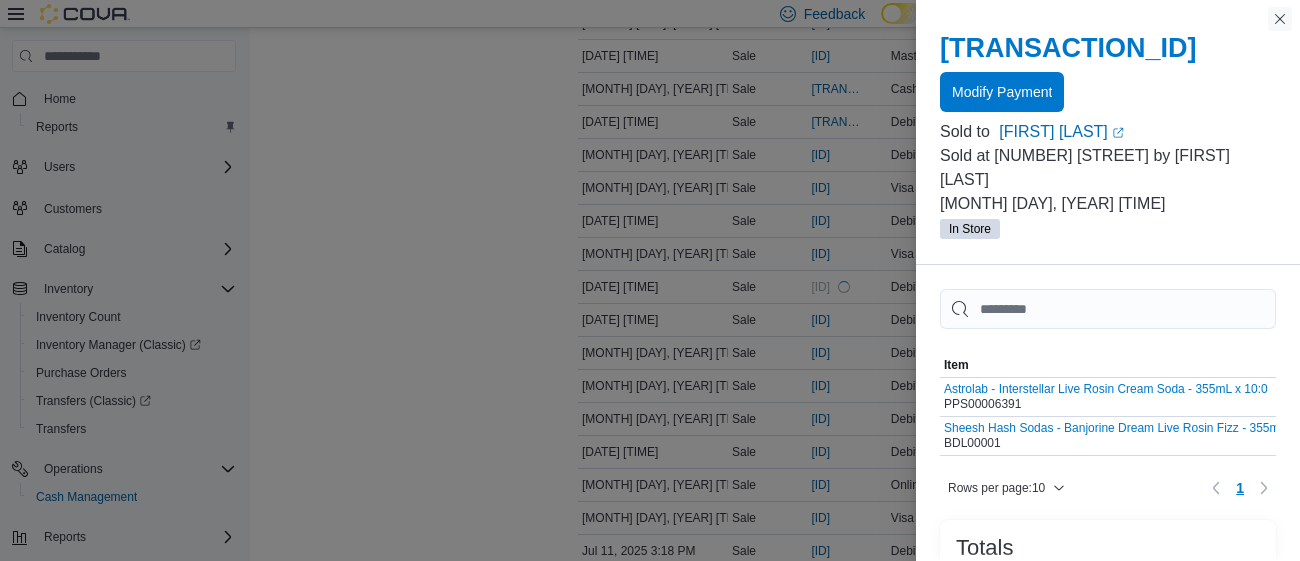 click at bounding box center (1280, 19) 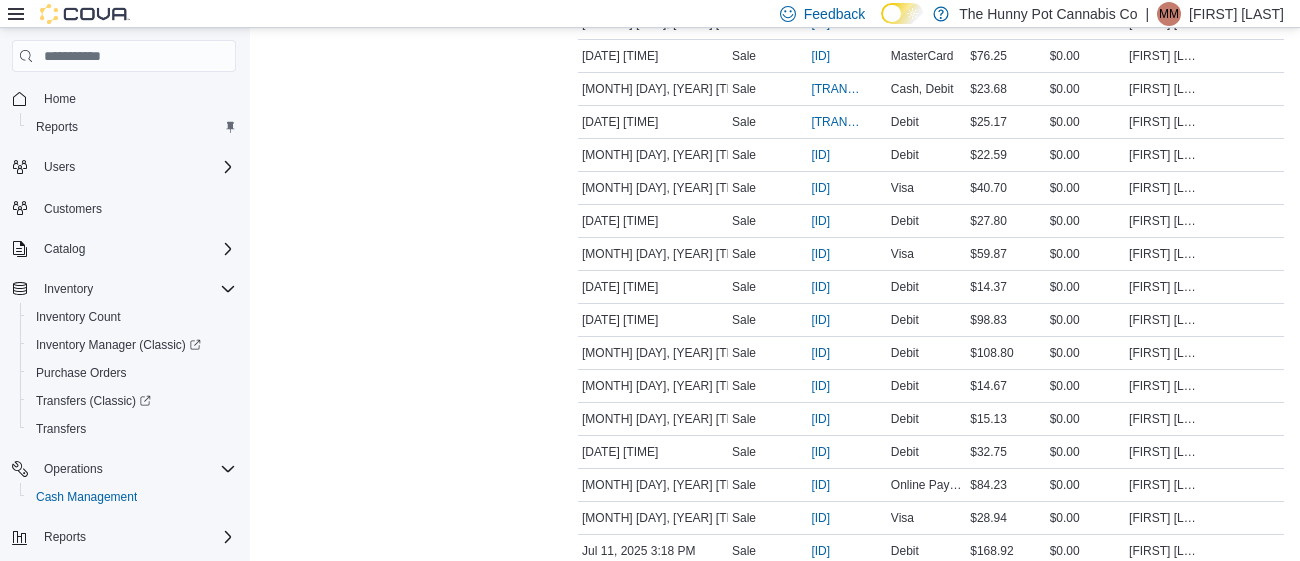 scroll, scrollTop: 2130, scrollLeft: 0, axis: vertical 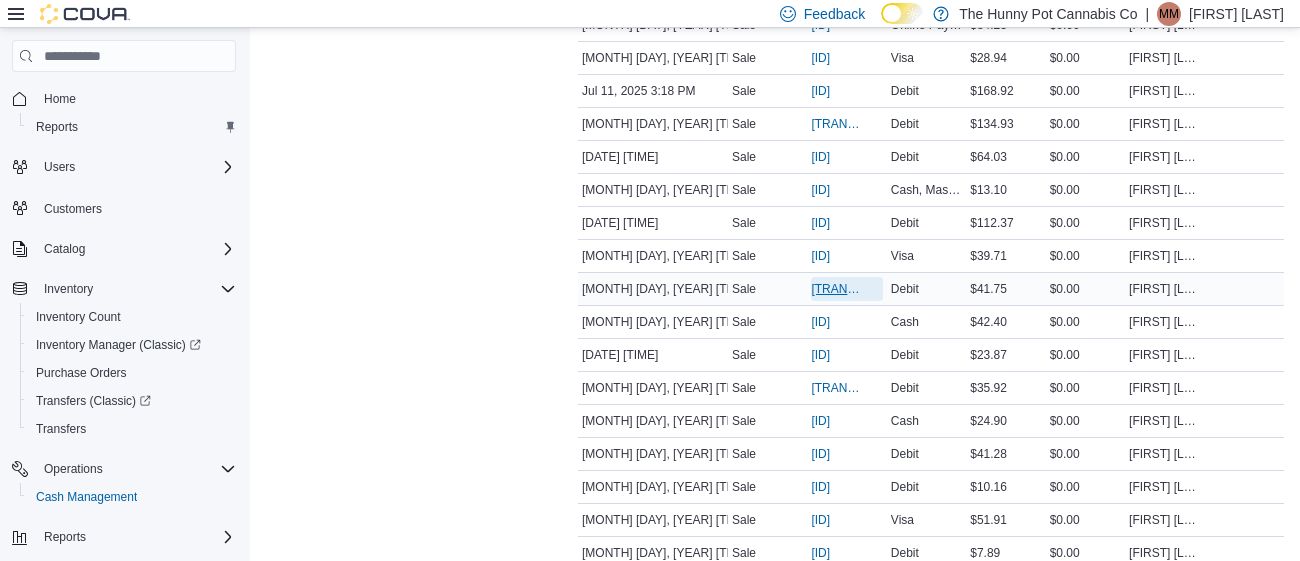 click on "[TRANSACTION_ID]" at bounding box center [836, 289] 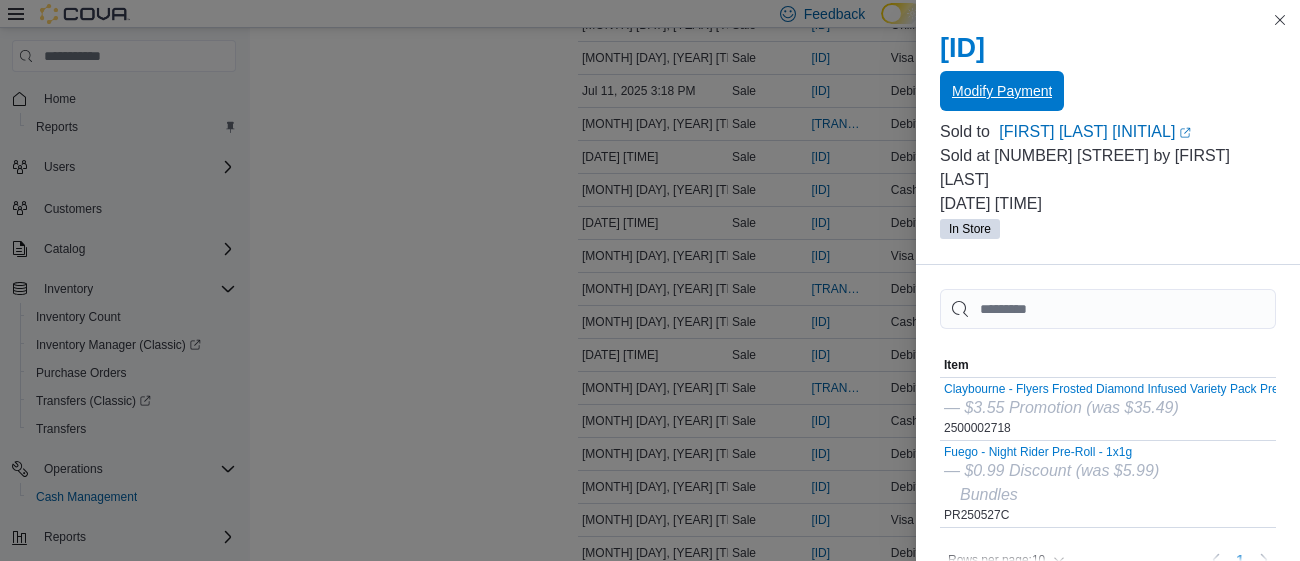 click on "Modify Payment" at bounding box center (1002, 91) 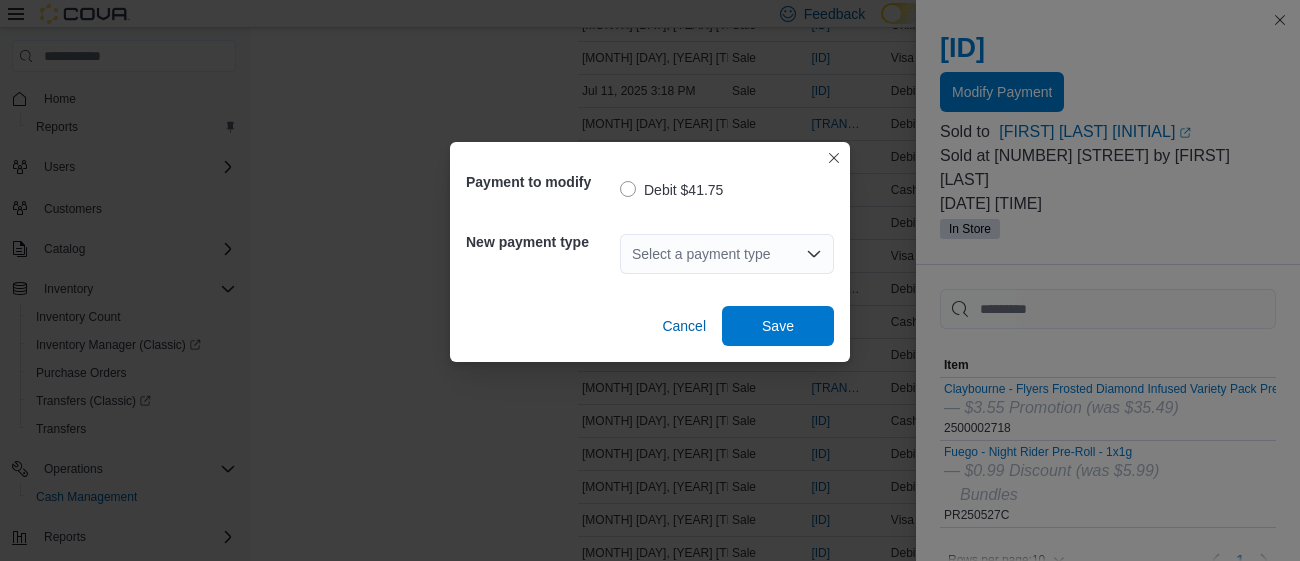 click on "Select a payment type" at bounding box center (727, 254) 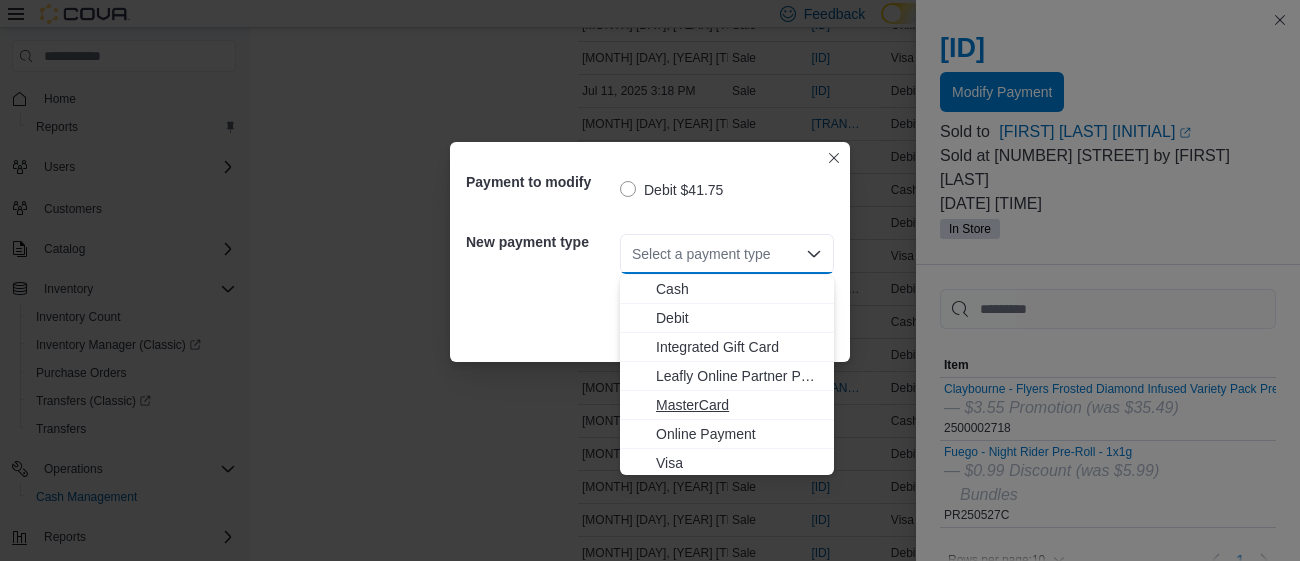 click on "MasterCard" at bounding box center (739, 405) 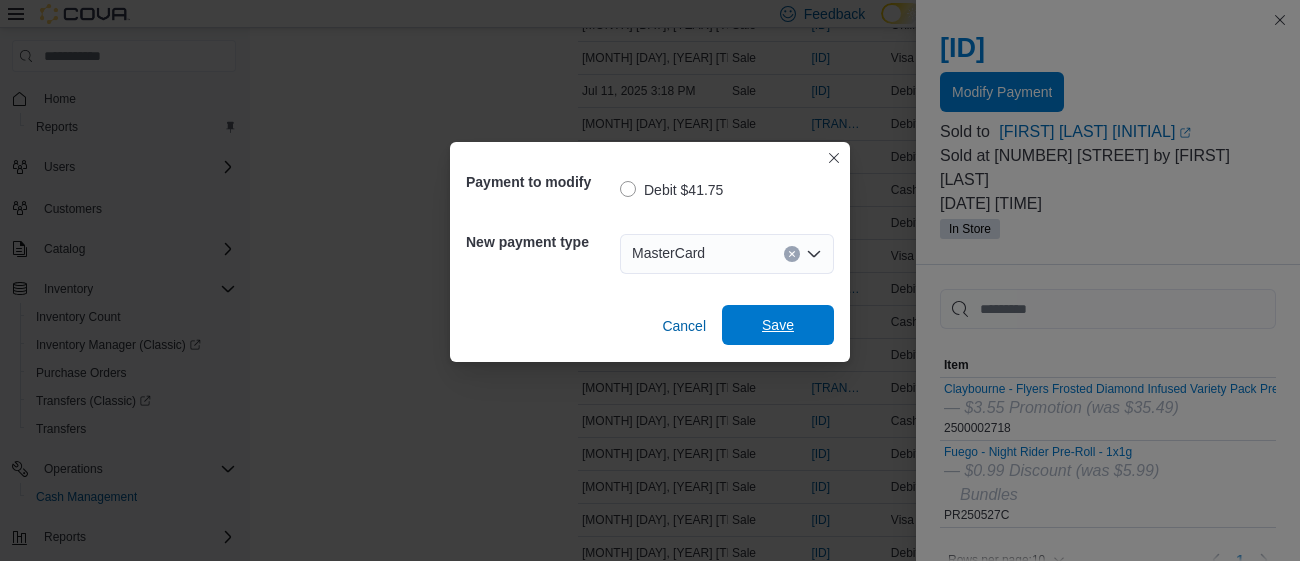 click on "Save" at bounding box center [778, 325] 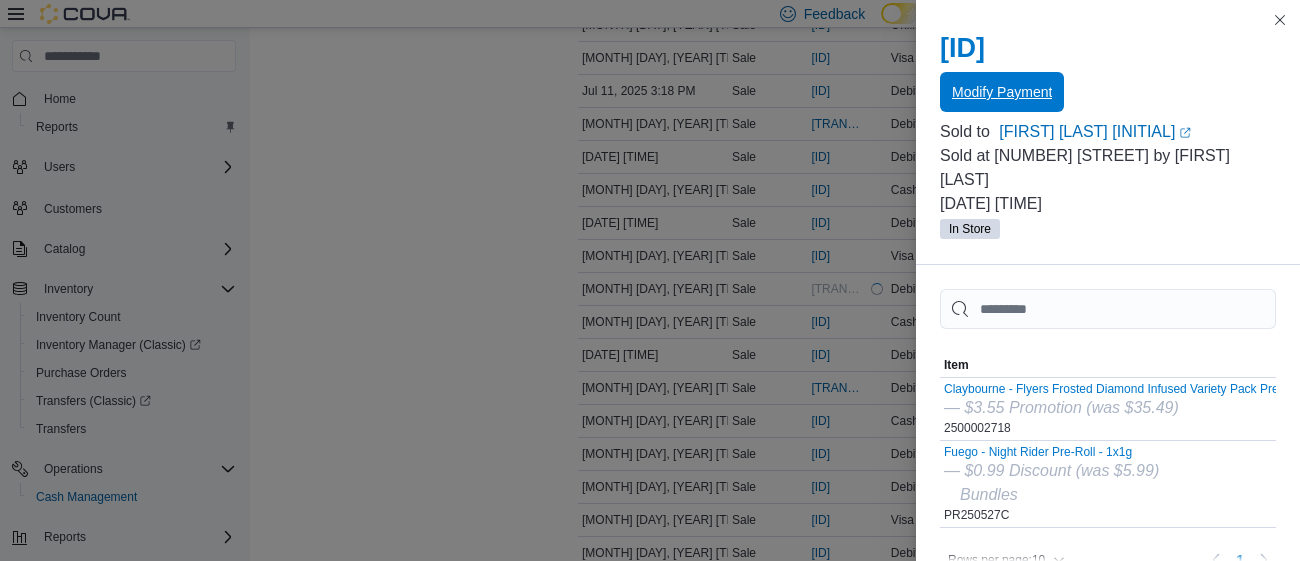 scroll, scrollTop: 0, scrollLeft: 0, axis: both 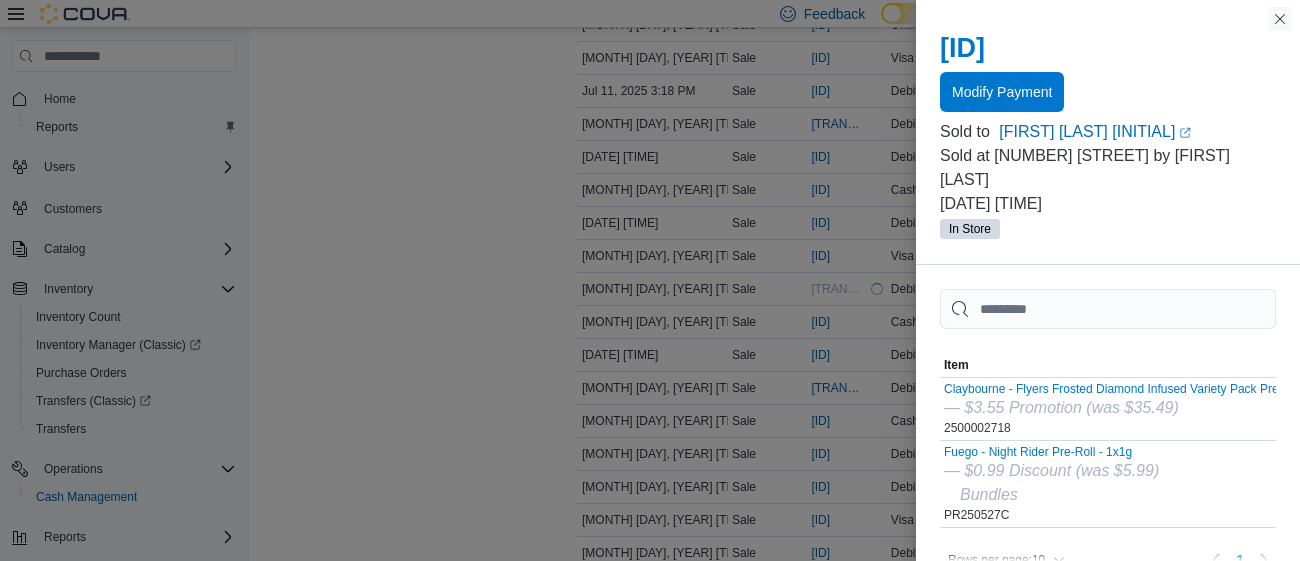 click at bounding box center (1280, 19) 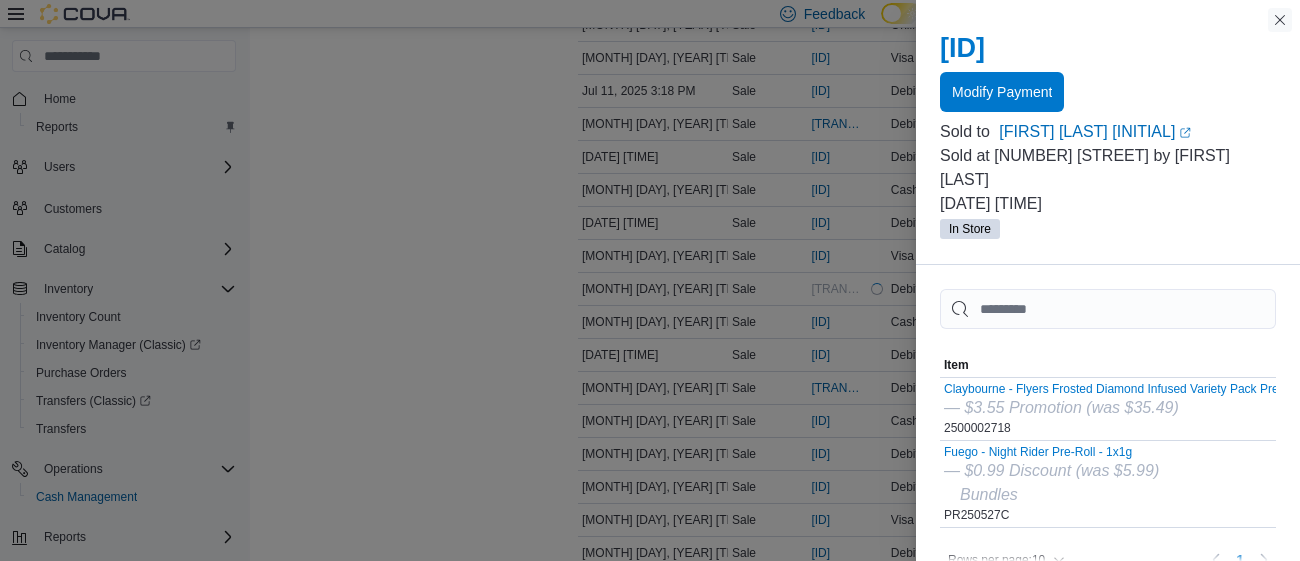 click at bounding box center (1280, 20) 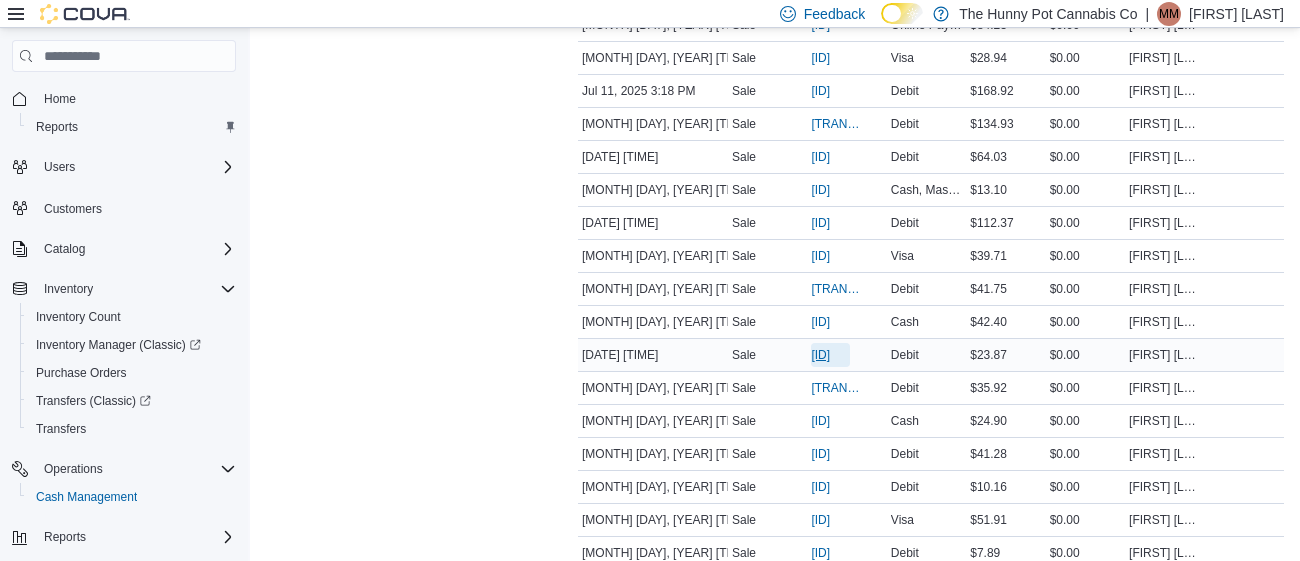 click on "[ID]" at bounding box center (820, 355) 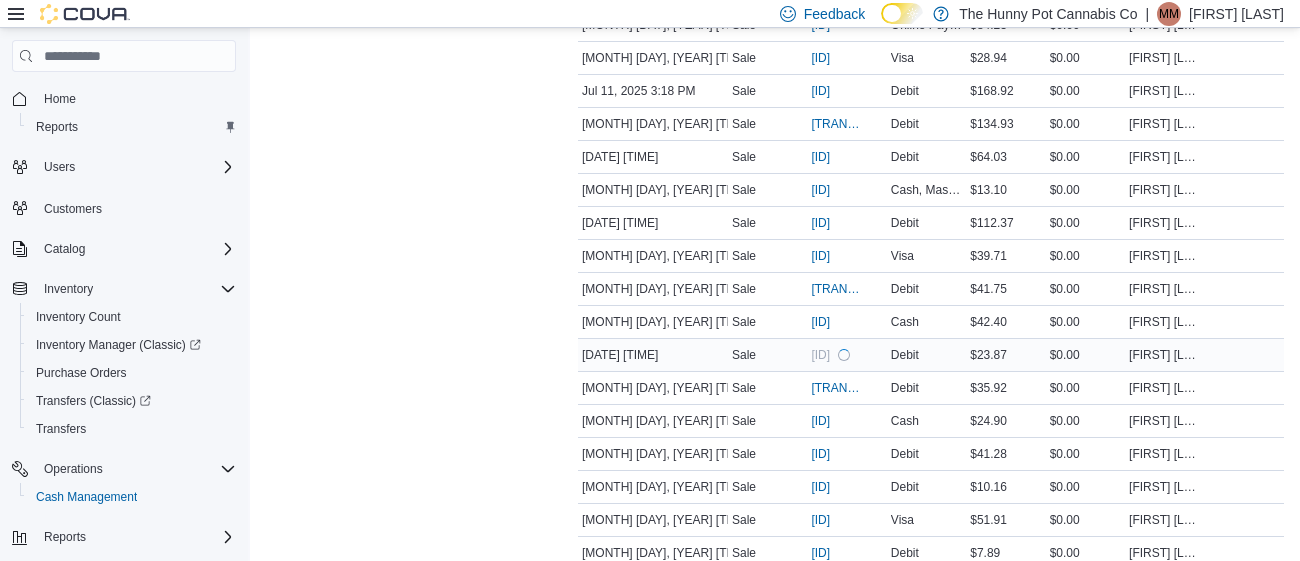 scroll, scrollTop: 2196, scrollLeft: 0, axis: vertical 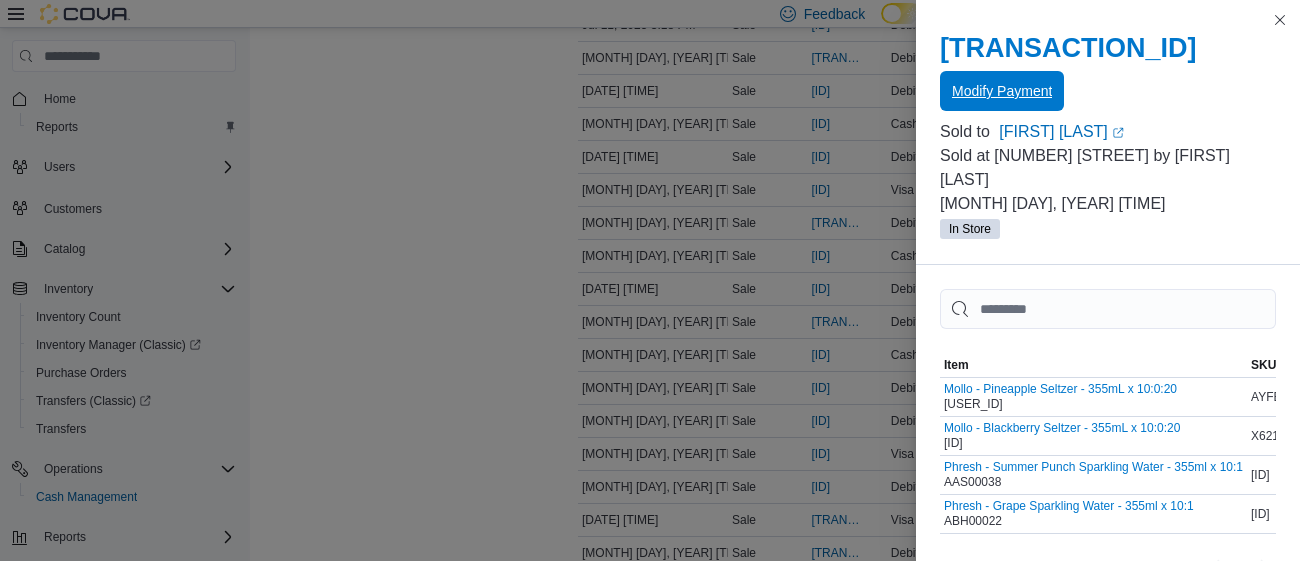 click on "Modify Payment" at bounding box center (1002, 91) 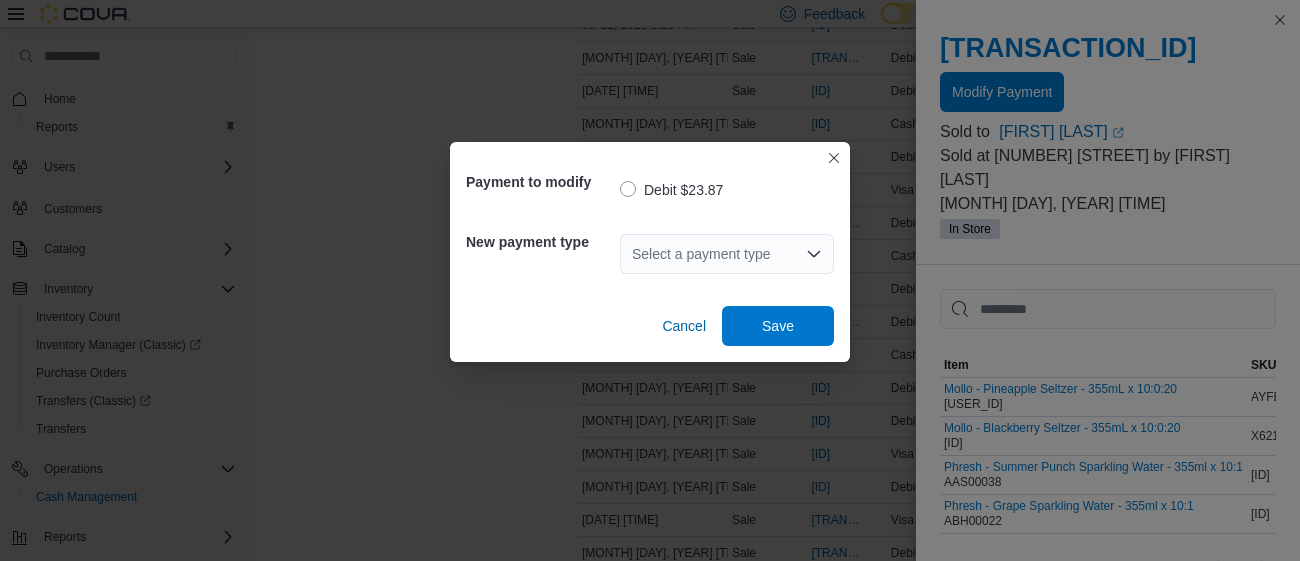 click on "Select a payment type" at bounding box center [727, 254] 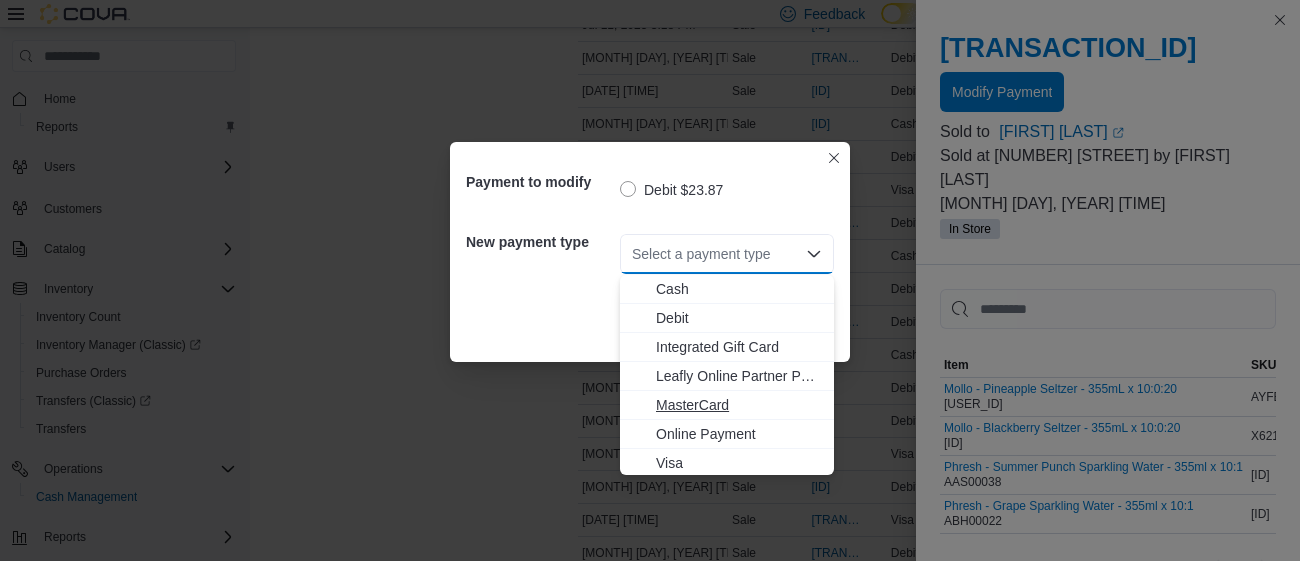 click on "MasterCard" at bounding box center [739, 405] 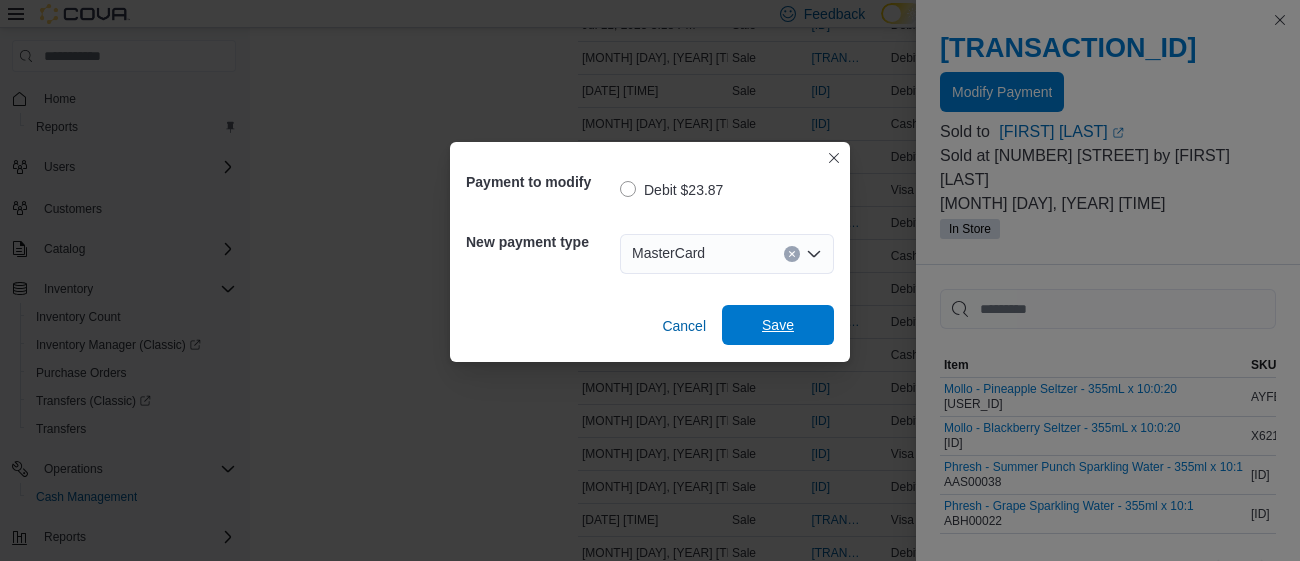 click on "Save" at bounding box center (778, 325) 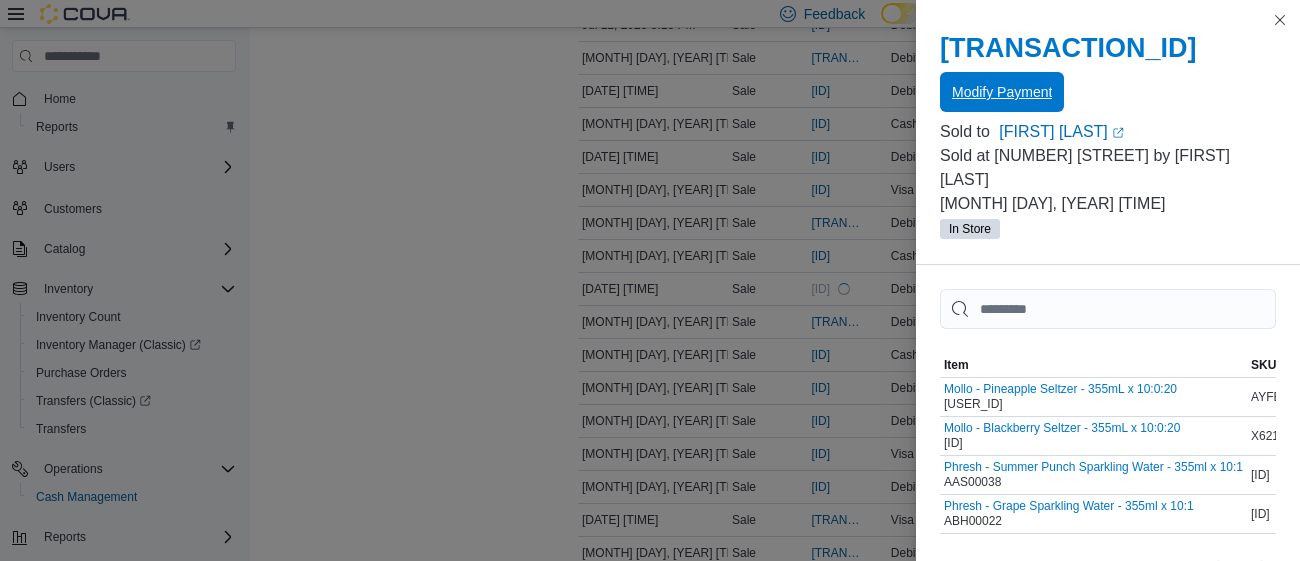 scroll, scrollTop: 0, scrollLeft: 0, axis: both 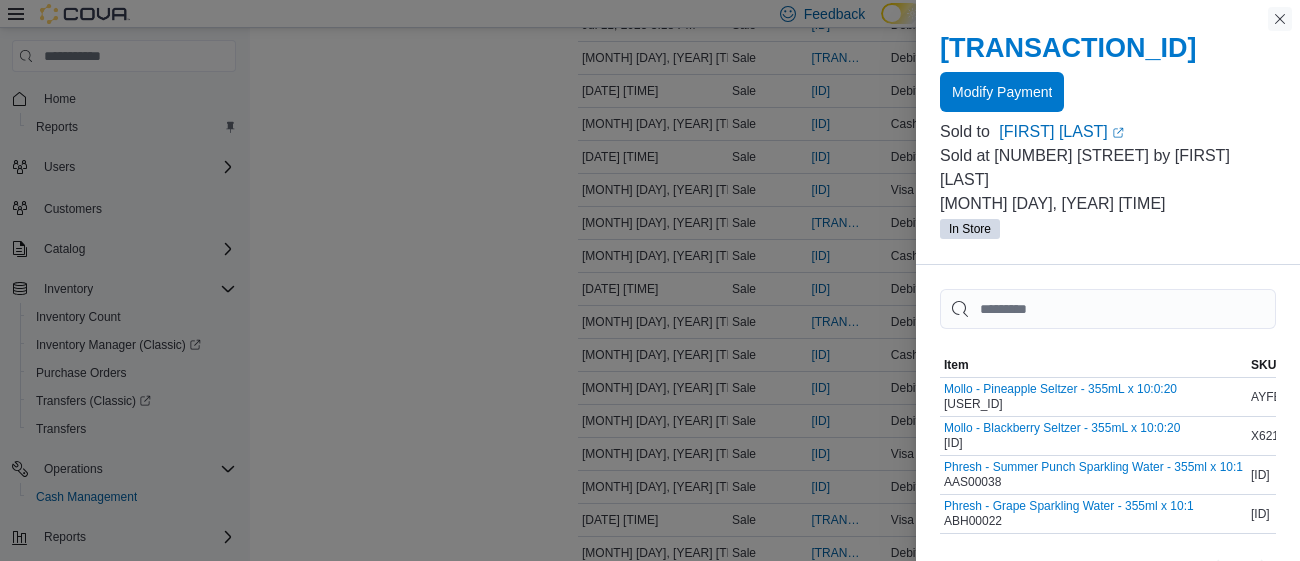click at bounding box center [1280, 19] 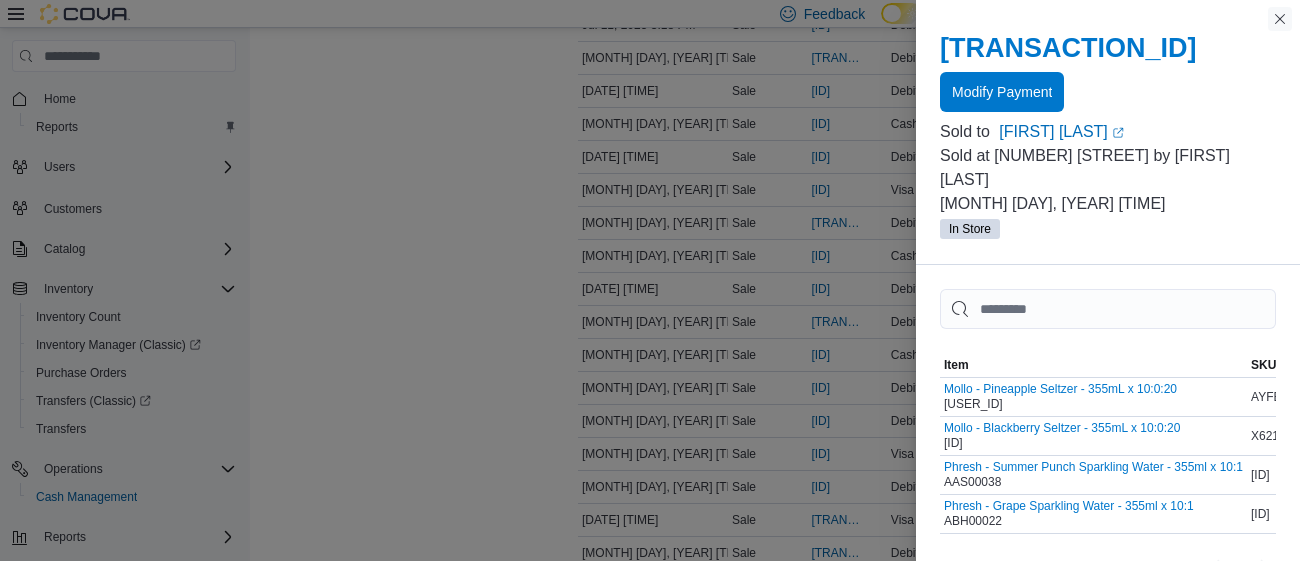 click on "[FIRST] [LAST]" at bounding box center (1236, 14) 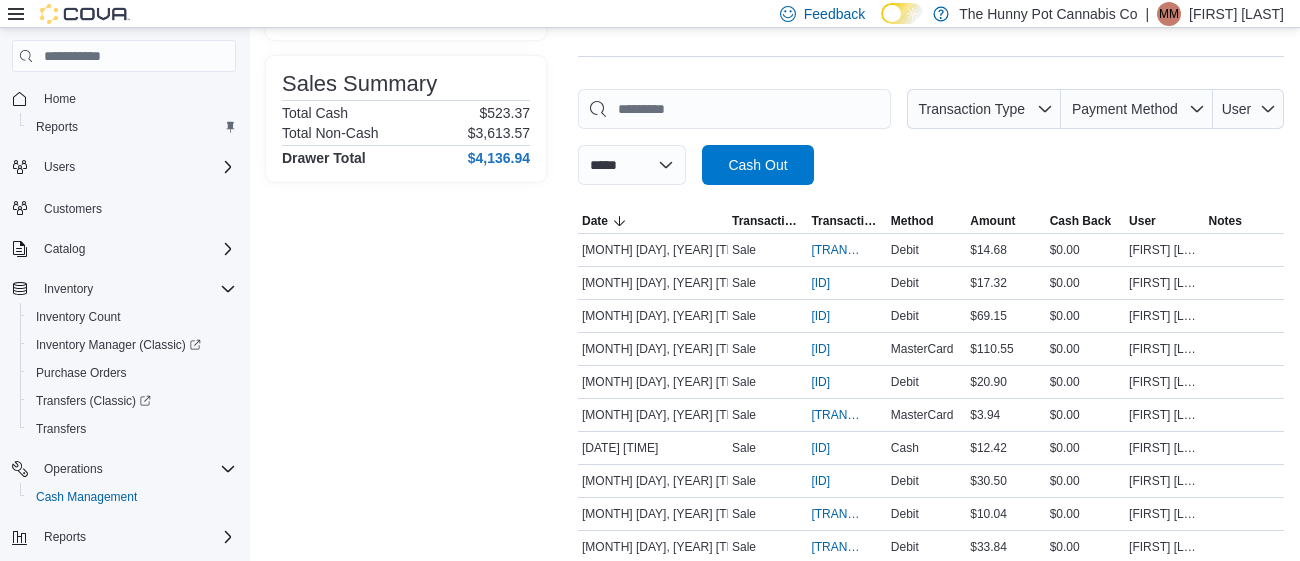 scroll, scrollTop: 2525, scrollLeft: 0, axis: vertical 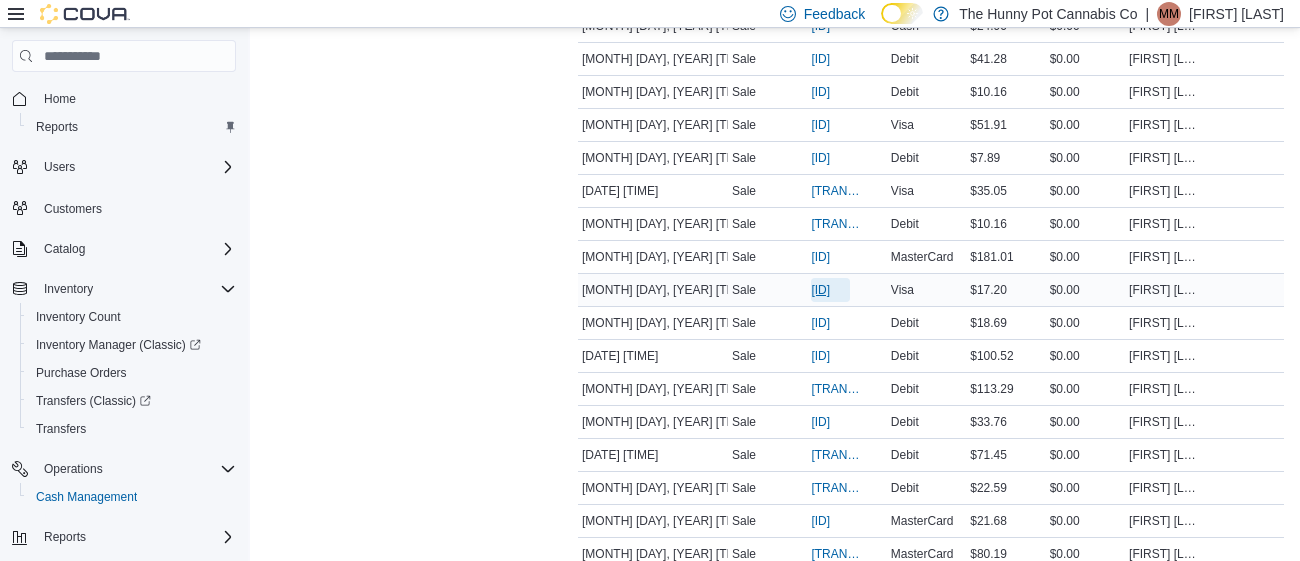 click on "[ID]" at bounding box center [820, 290] 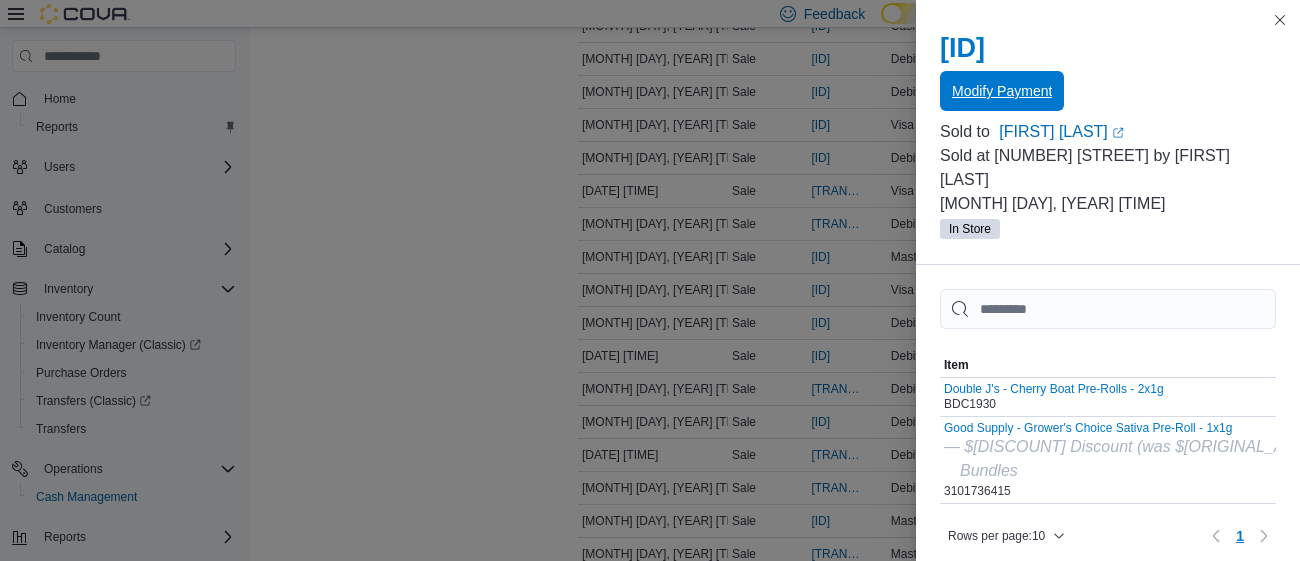 click on "Modify Payment" at bounding box center [1002, 91] 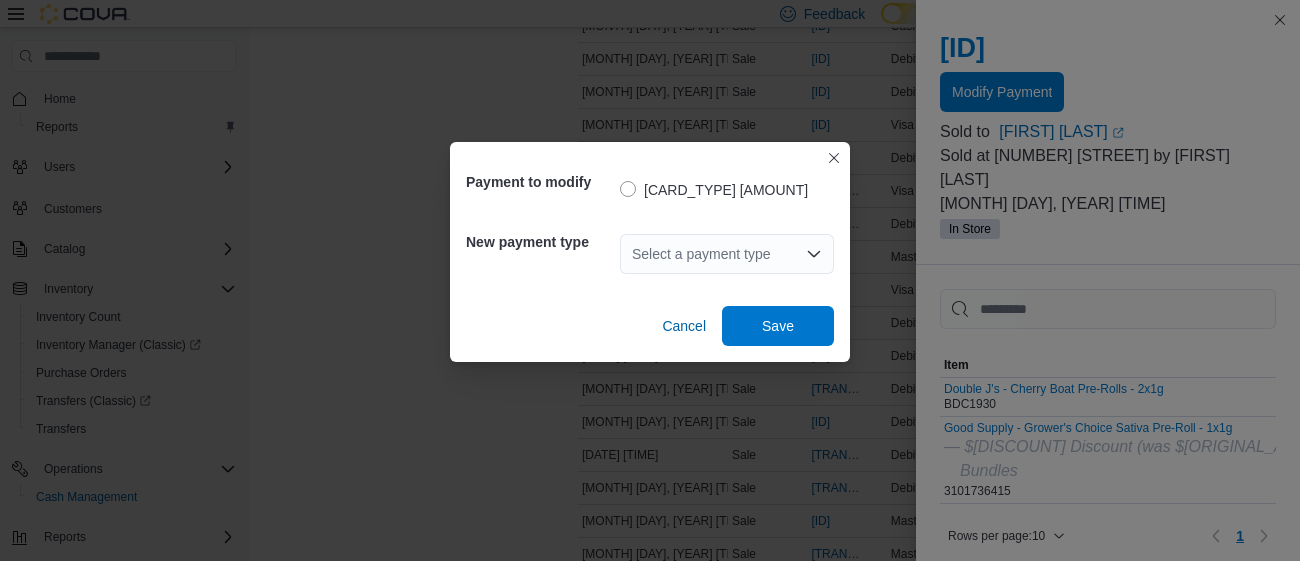 click on "Select a payment type" at bounding box center (727, 254) 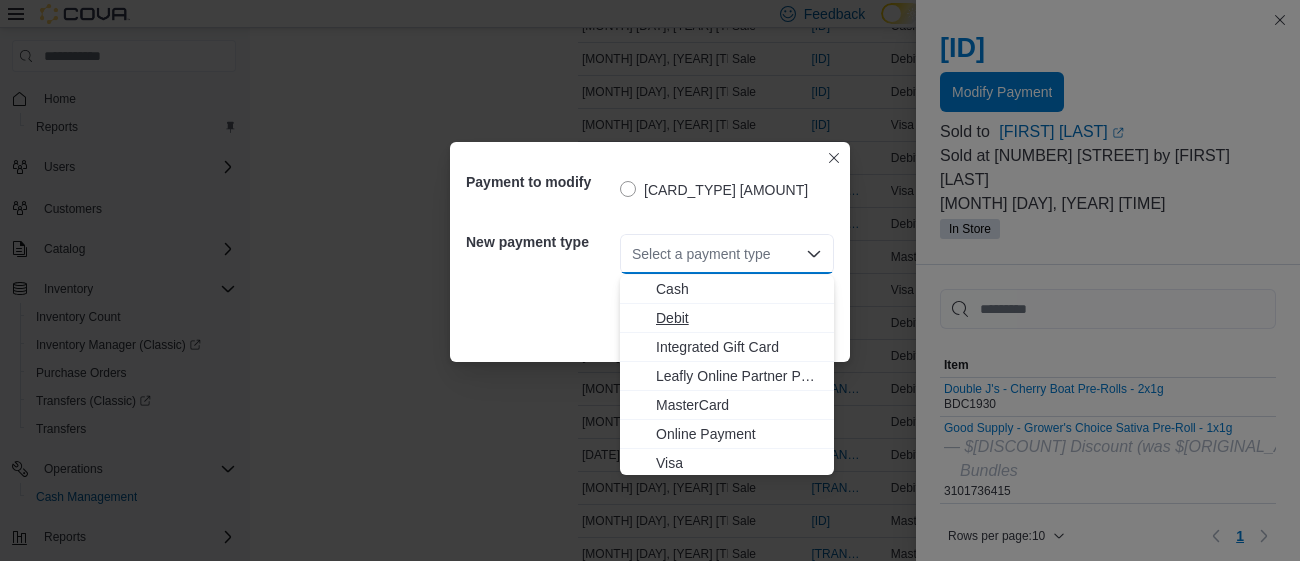 click on "Debit" at bounding box center [739, 318] 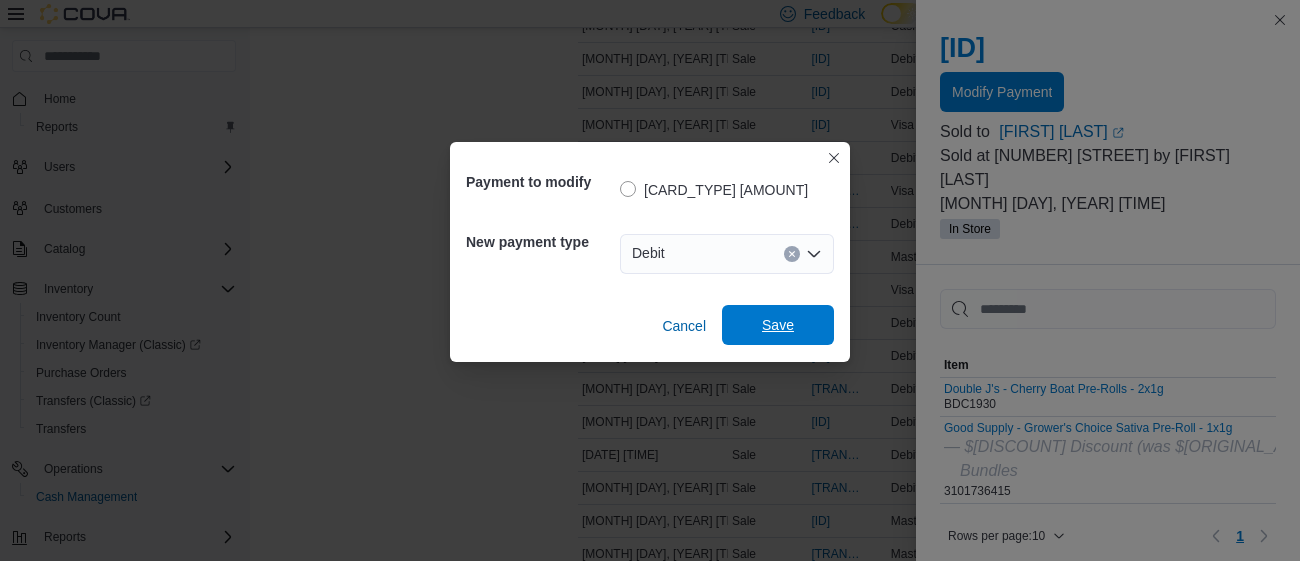 click on "Save" at bounding box center (778, 325) 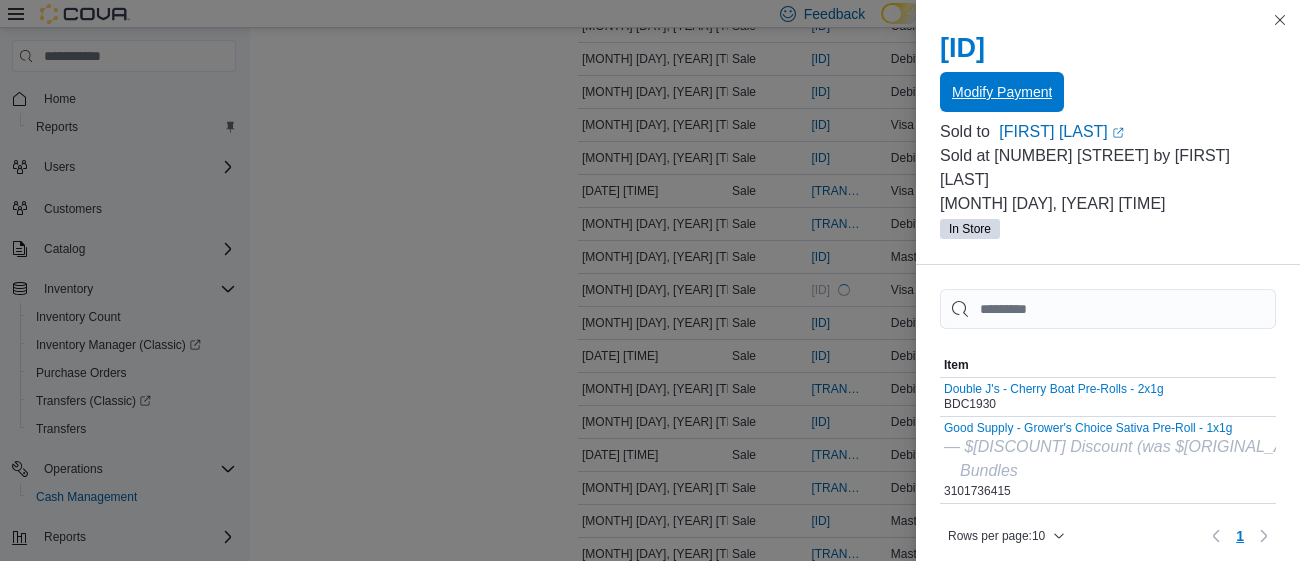 scroll, scrollTop: 0, scrollLeft: 0, axis: both 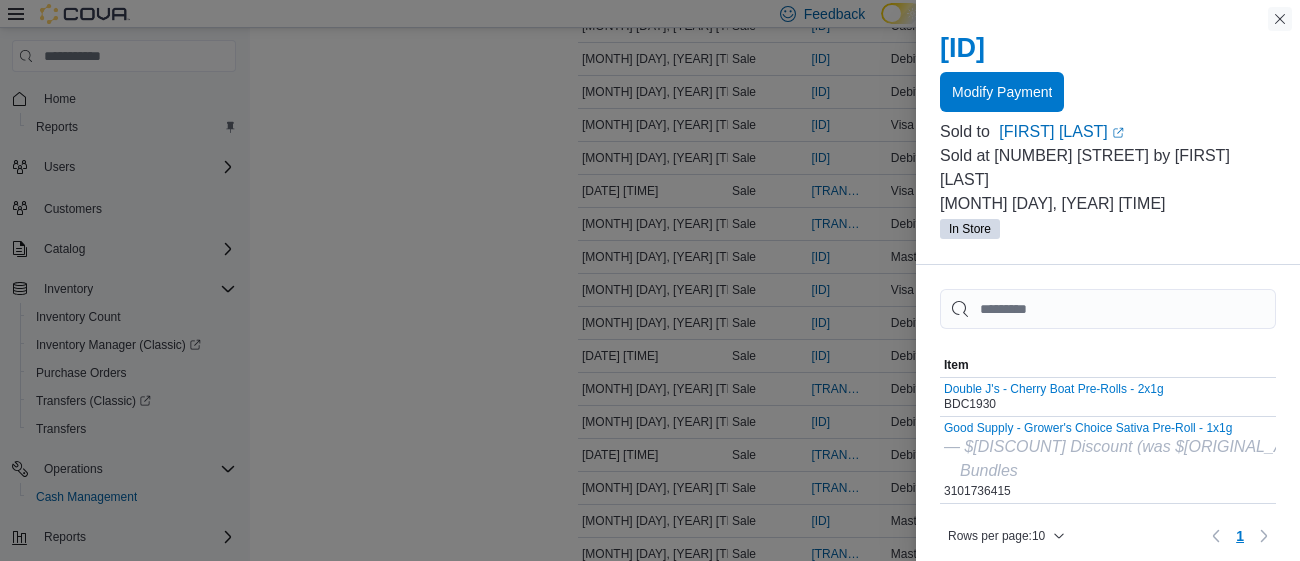 click at bounding box center [1280, 19] 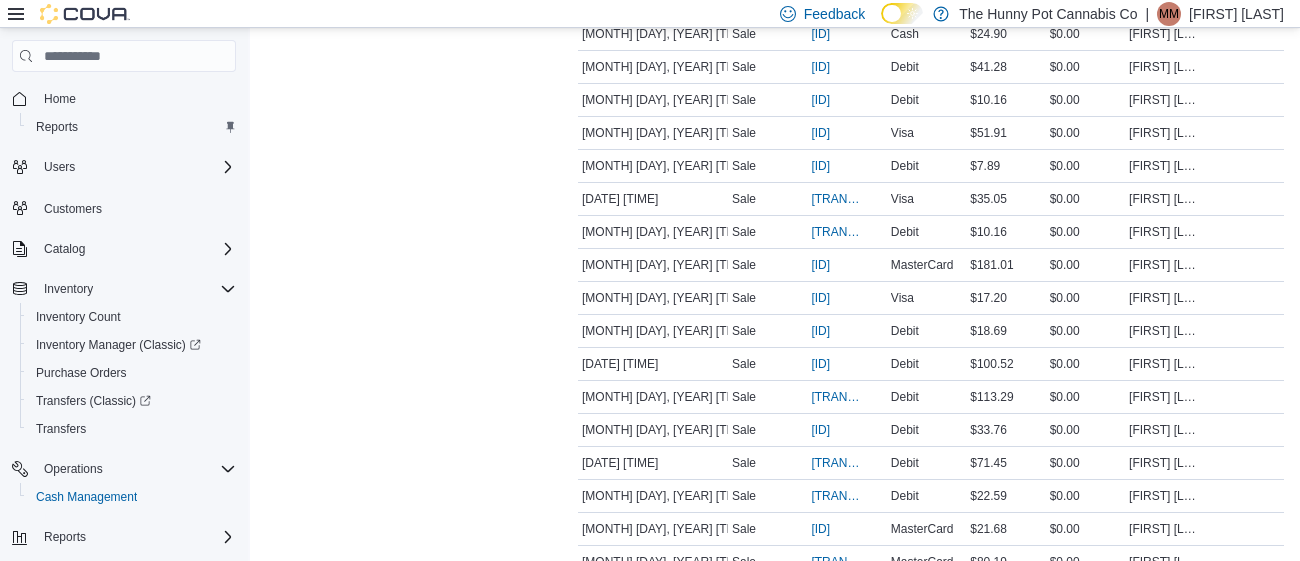 scroll, scrollTop: 2486, scrollLeft: 0, axis: vertical 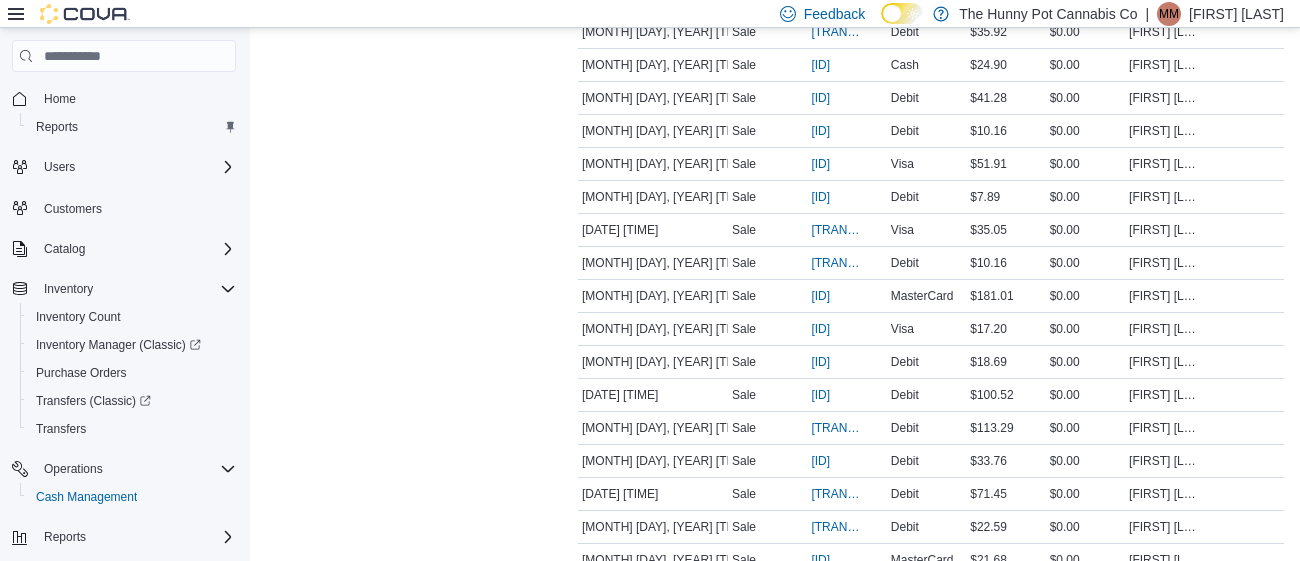 click at bounding box center [286, -2380] 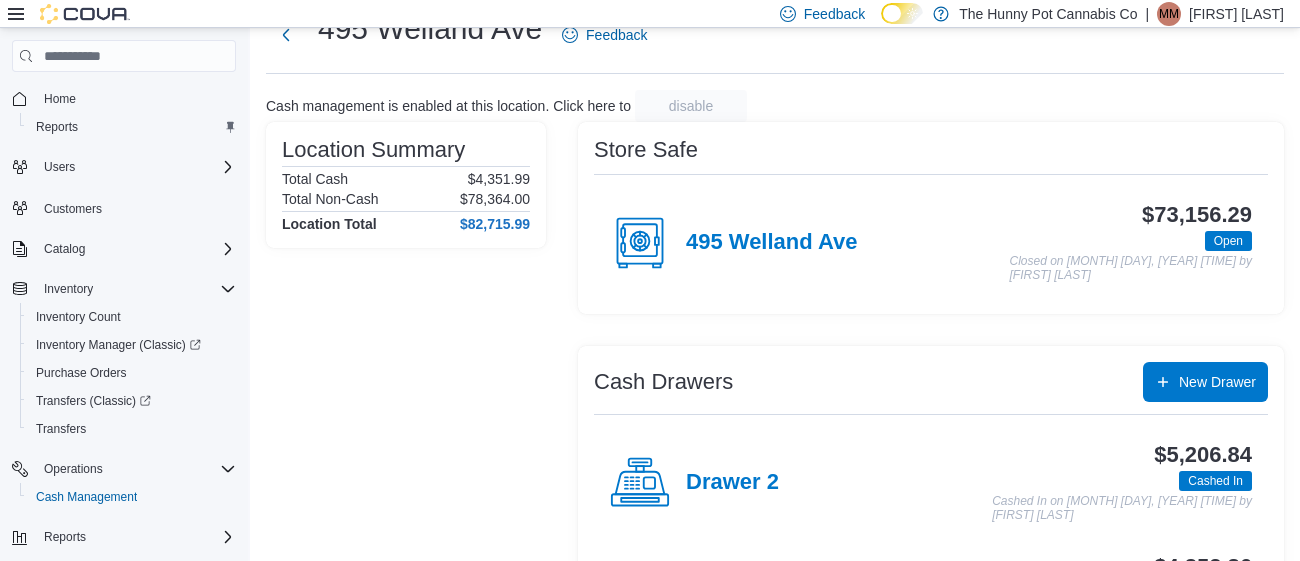 scroll, scrollTop: 79, scrollLeft: 0, axis: vertical 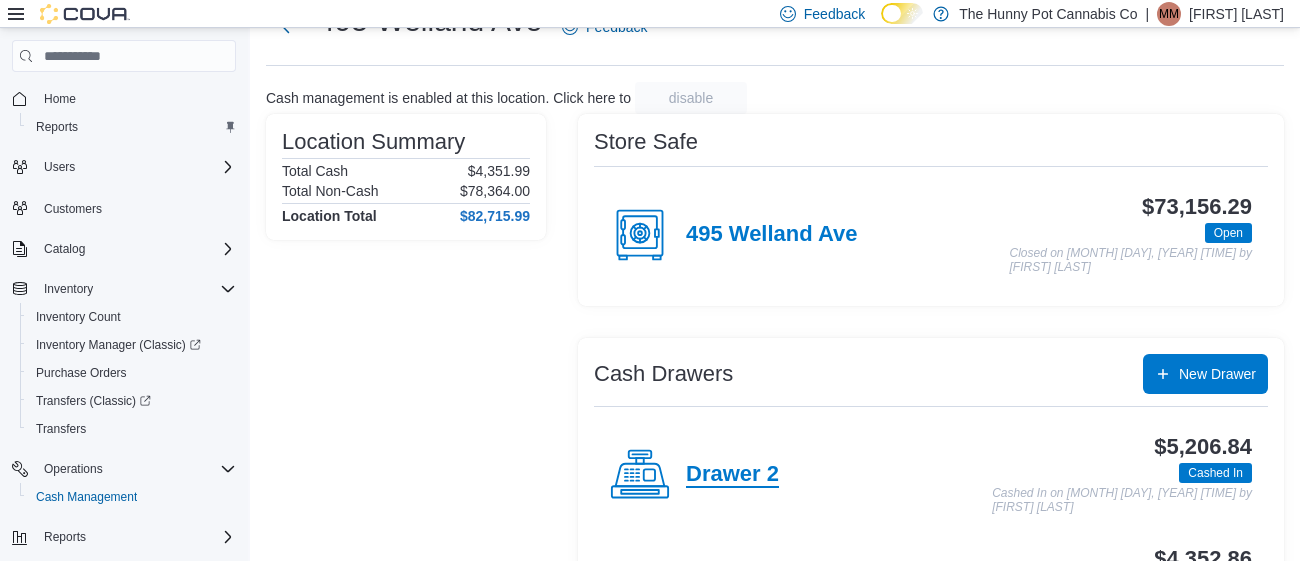 click on "Drawer 2" at bounding box center (732, 475) 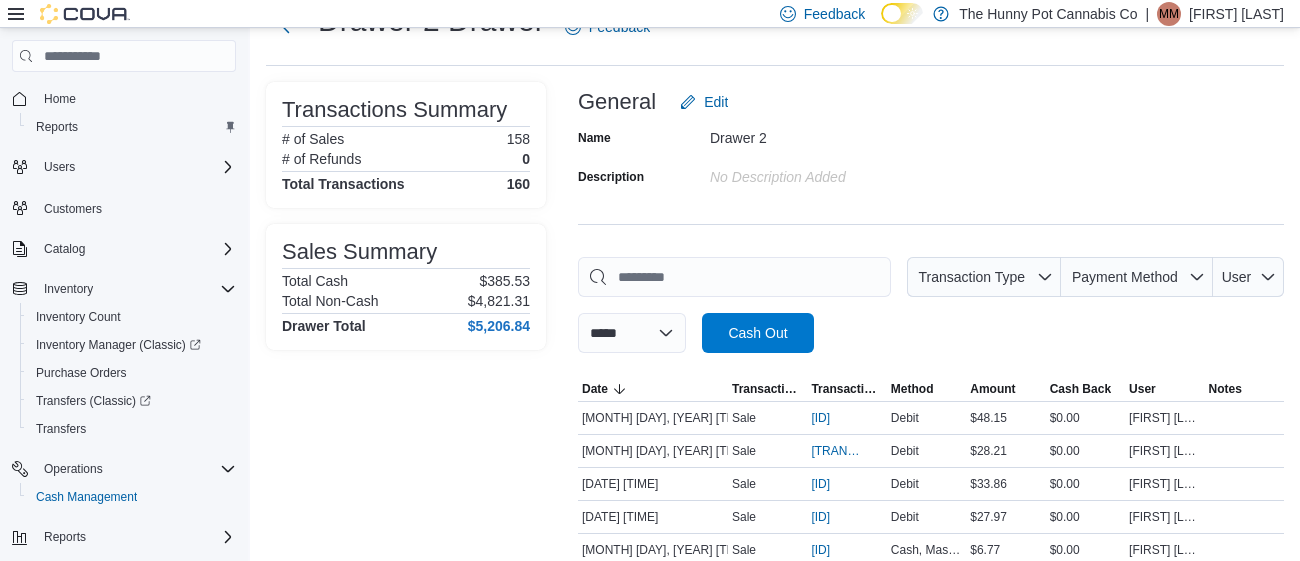 scroll, scrollTop: 1933, scrollLeft: 0, axis: vertical 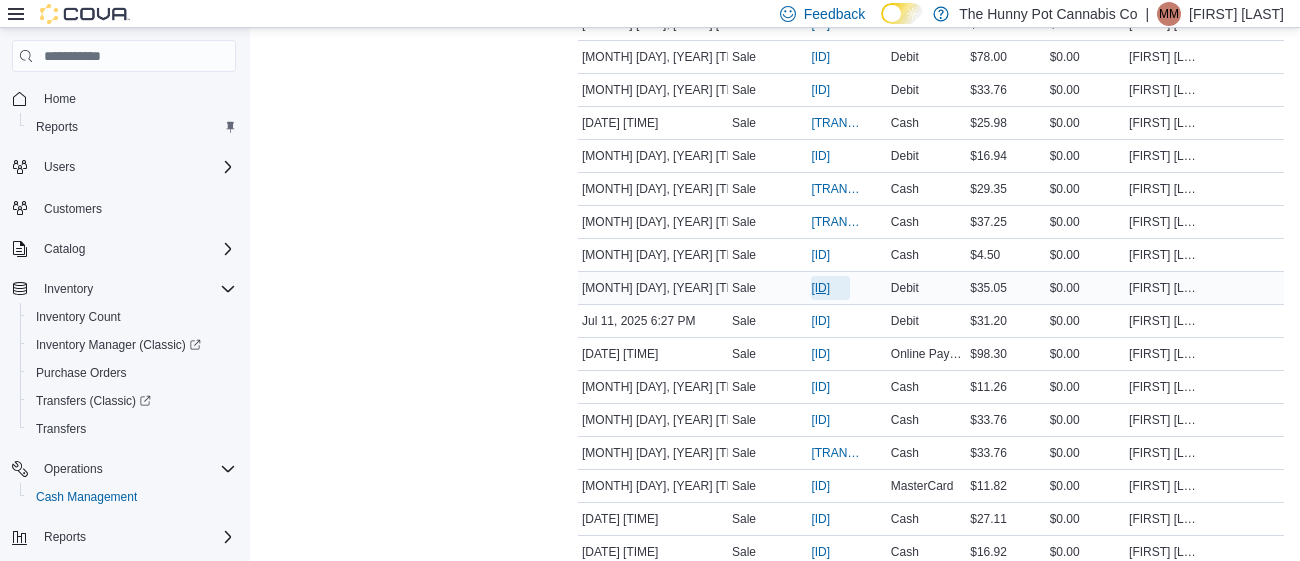 click on "[ID]" at bounding box center [820, 288] 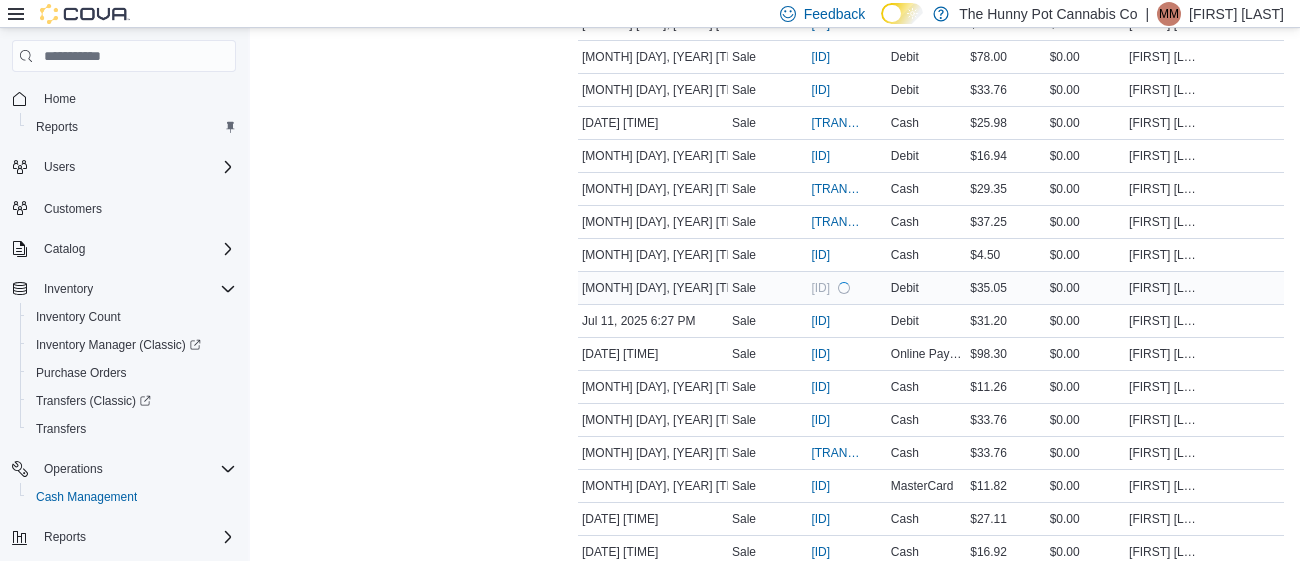 click on "Debit" at bounding box center [926, 288] 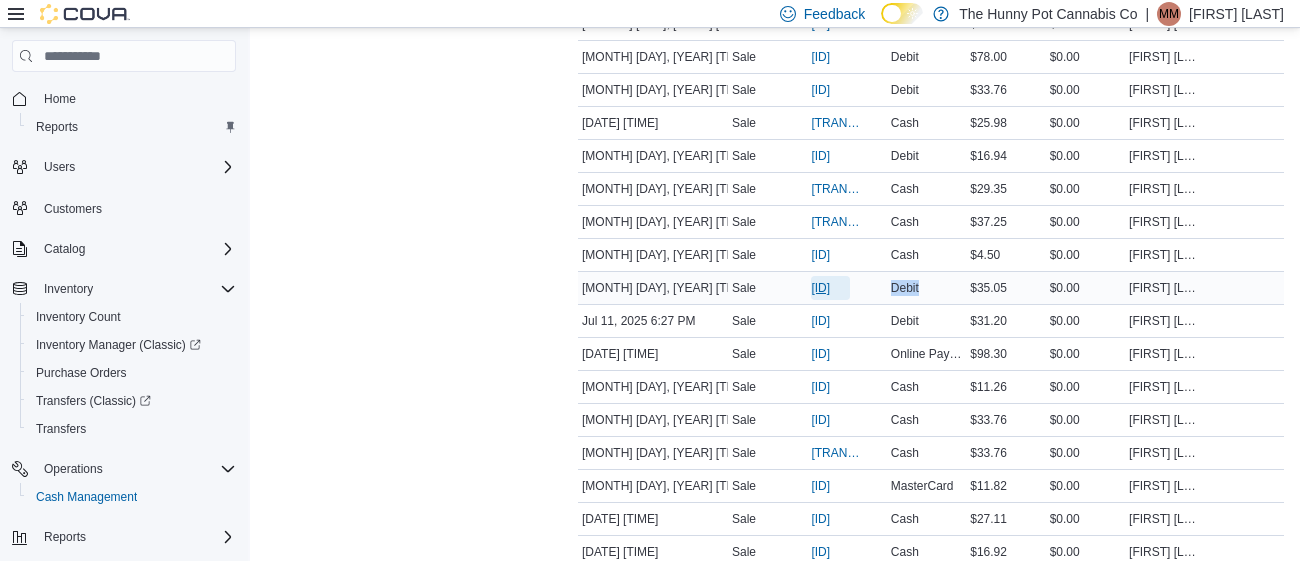 click on "[ID]" at bounding box center (820, 288) 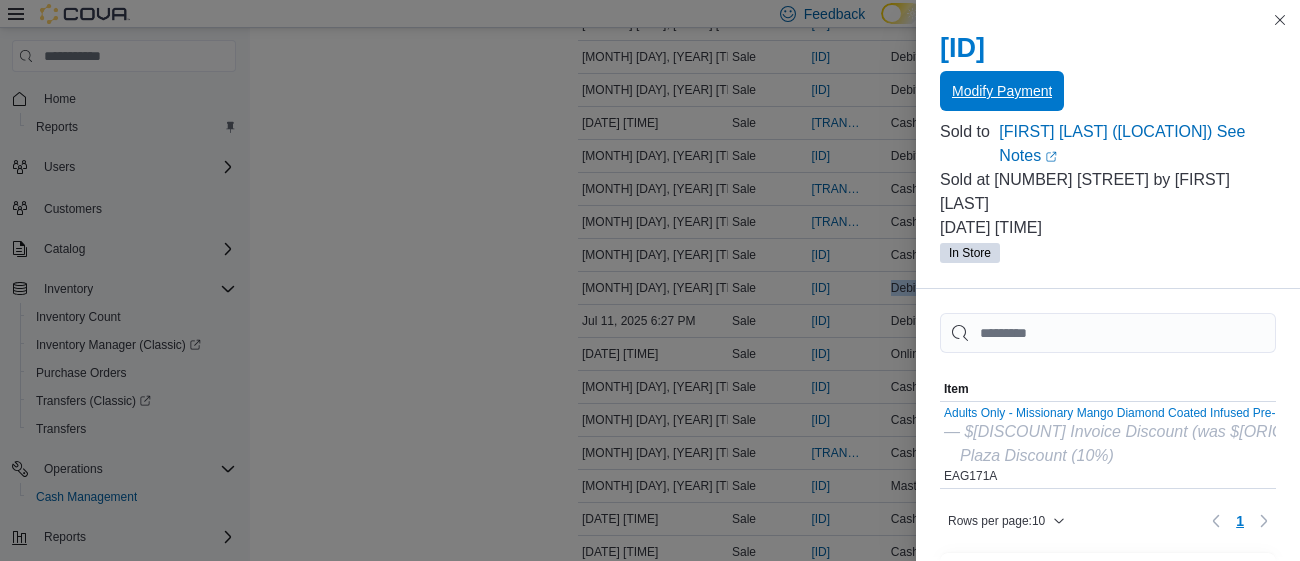 click on "Modify Payment" at bounding box center [1002, 91] 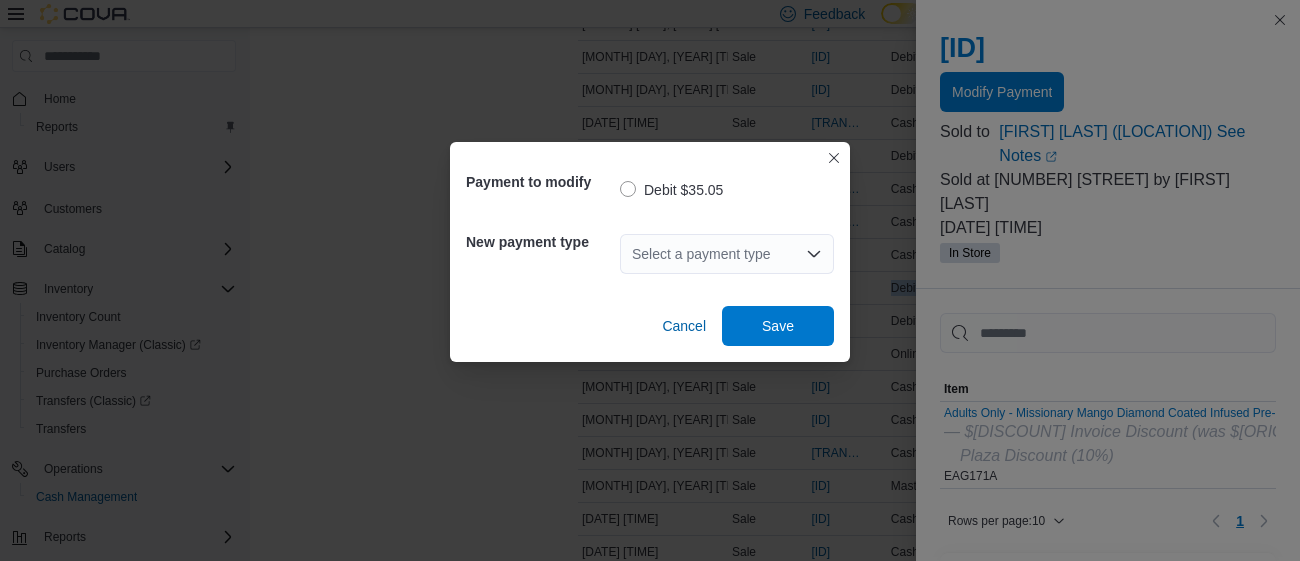 click on "Select a payment type" at bounding box center (727, 254) 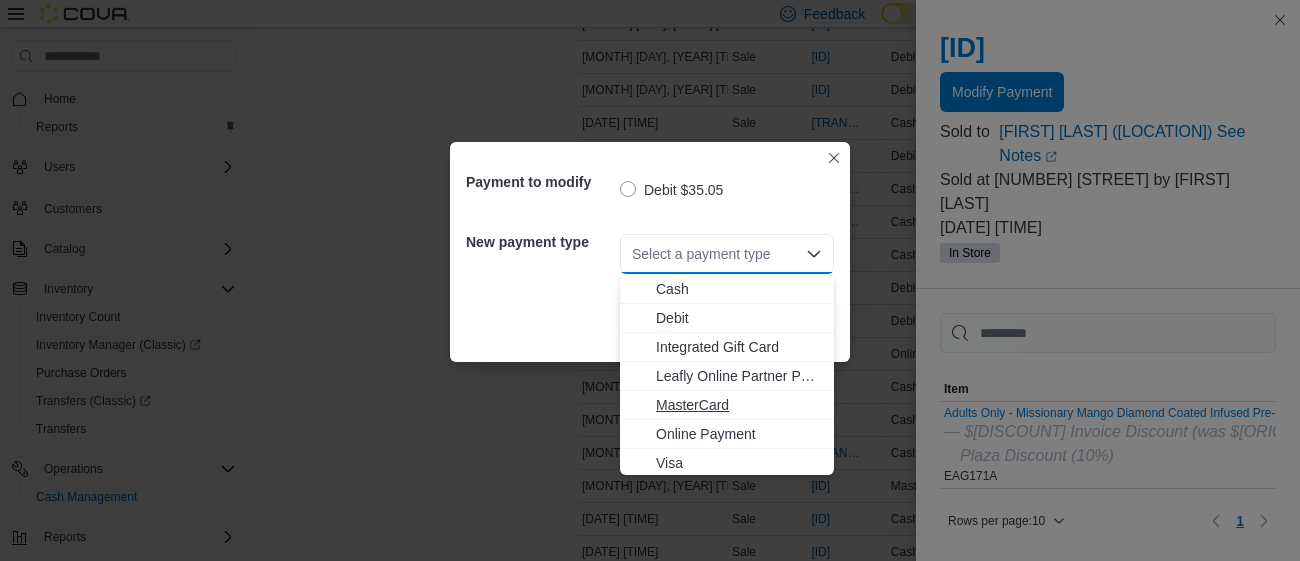 click on "MasterCard" at bounding box center (739, 405) 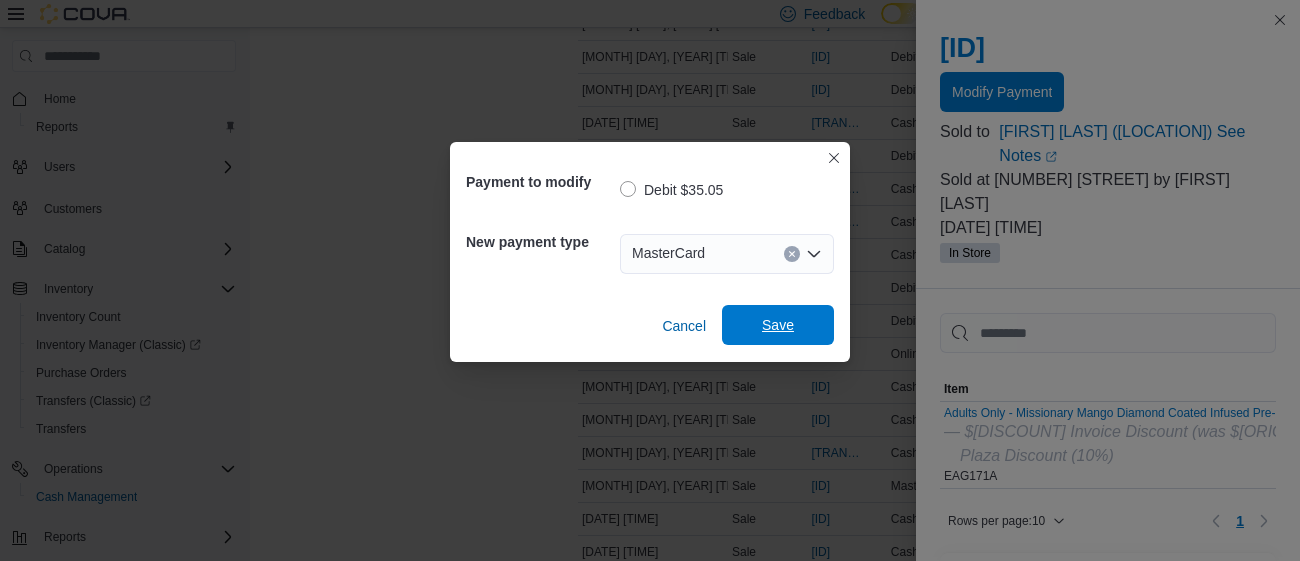 click on "Save" at bounding box center (778, 325) 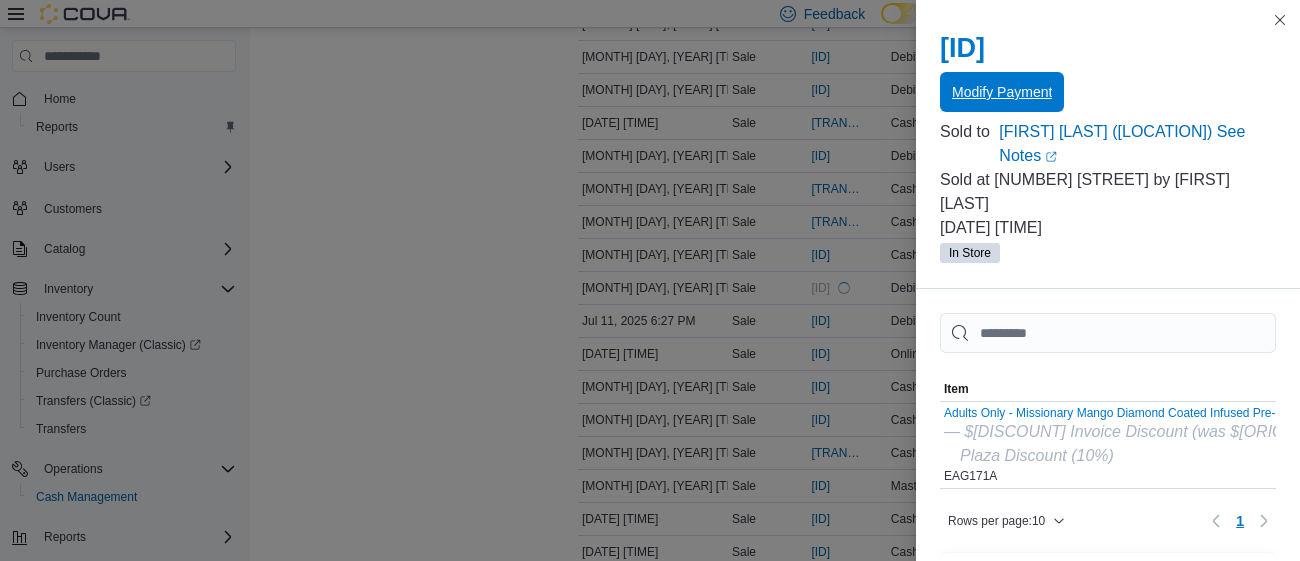 scroll, scrollTop: 0, scrollLeft: 0, axis: both 